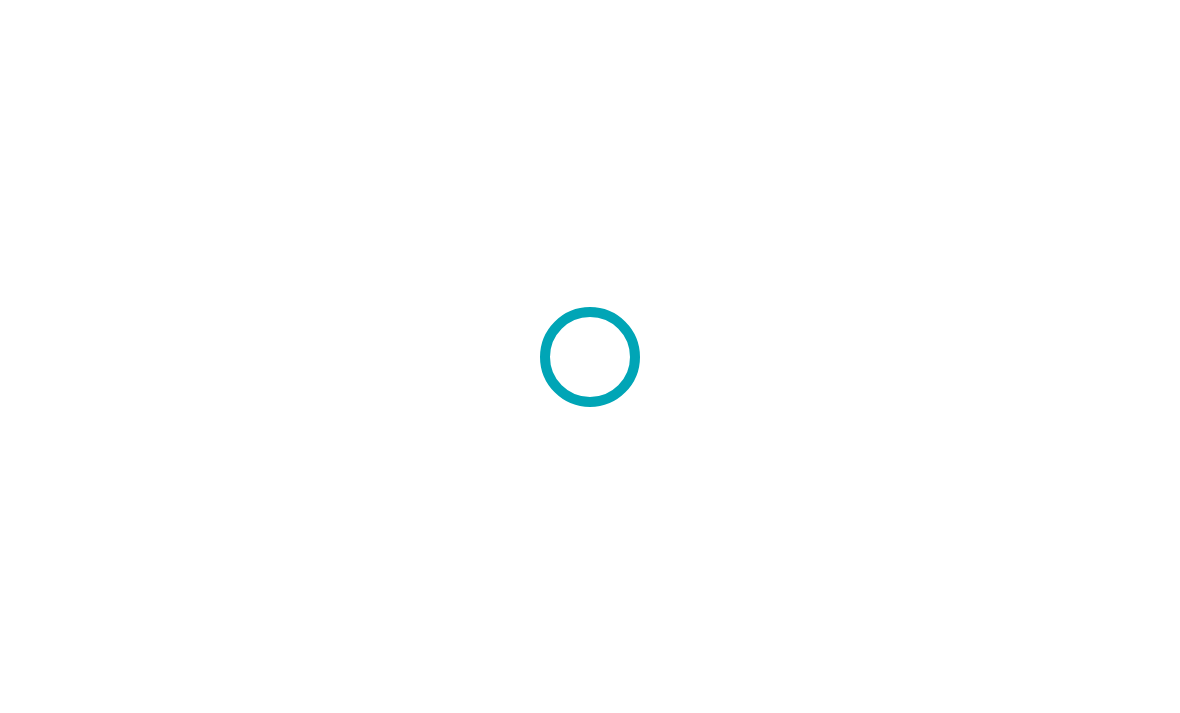 scroll, scrollTop: 0, scrollLeft: 0, axis: both 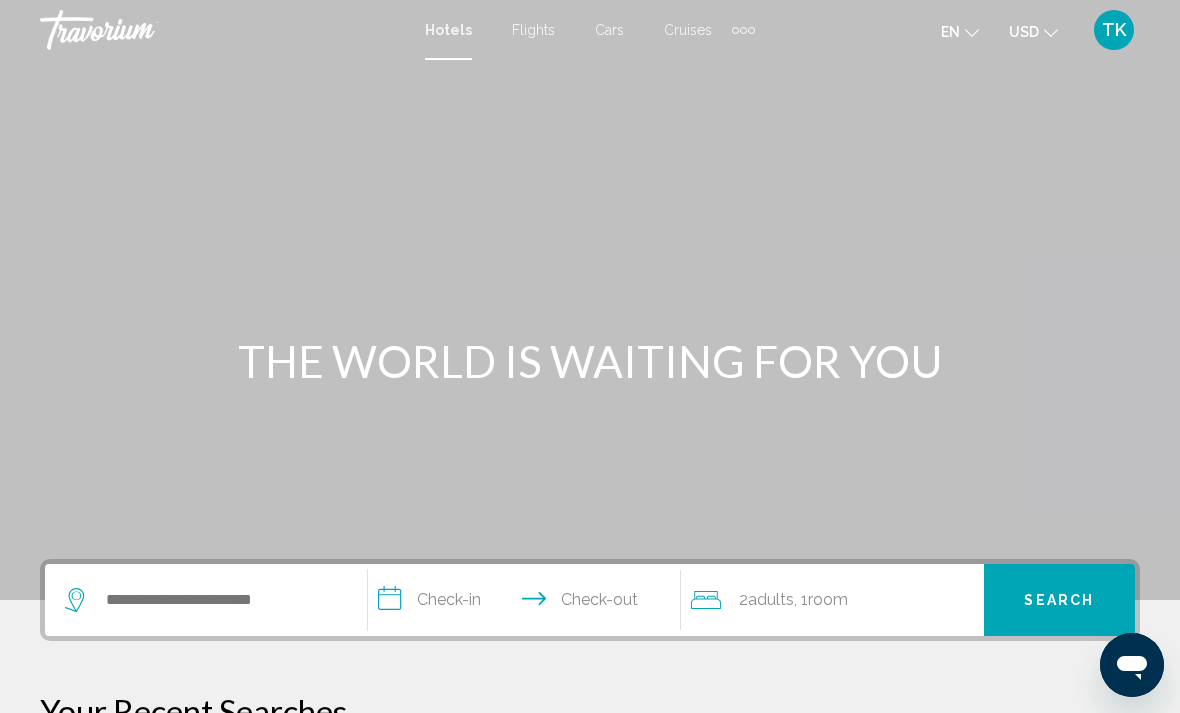 click on "TK" at bounding box center [1114, 30] 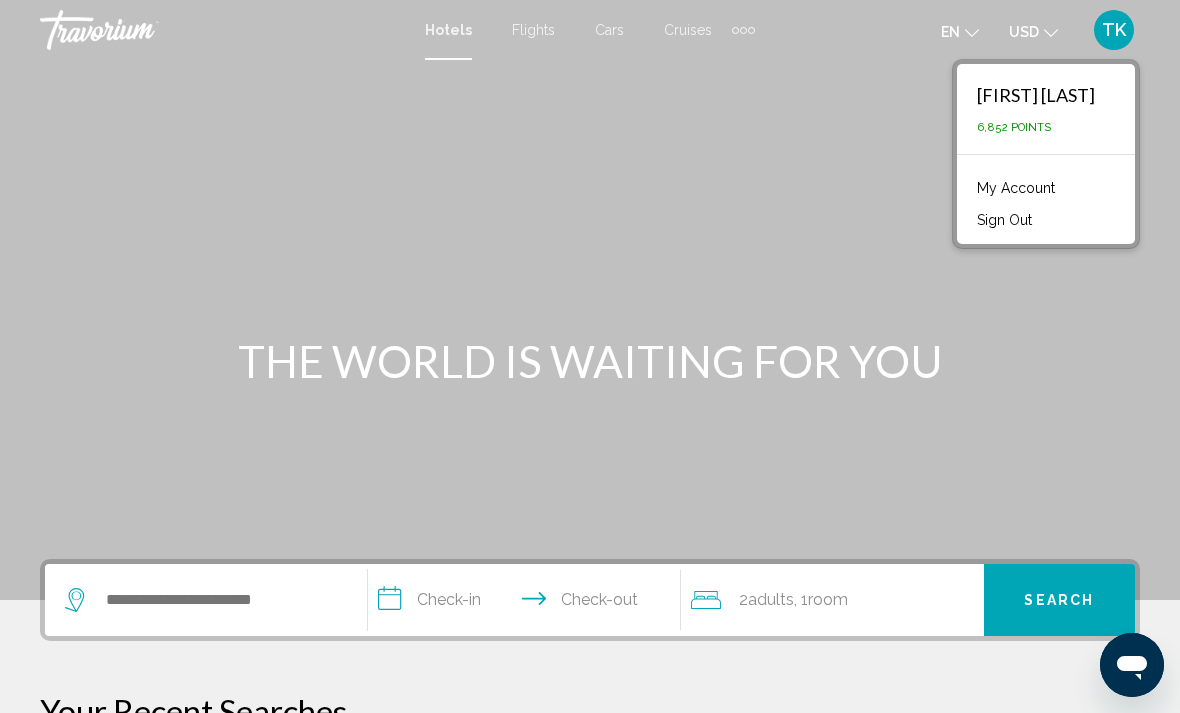 click on "[FIRST] [LAST] [NUMBER] Points" at bounding box center (1046, 109) 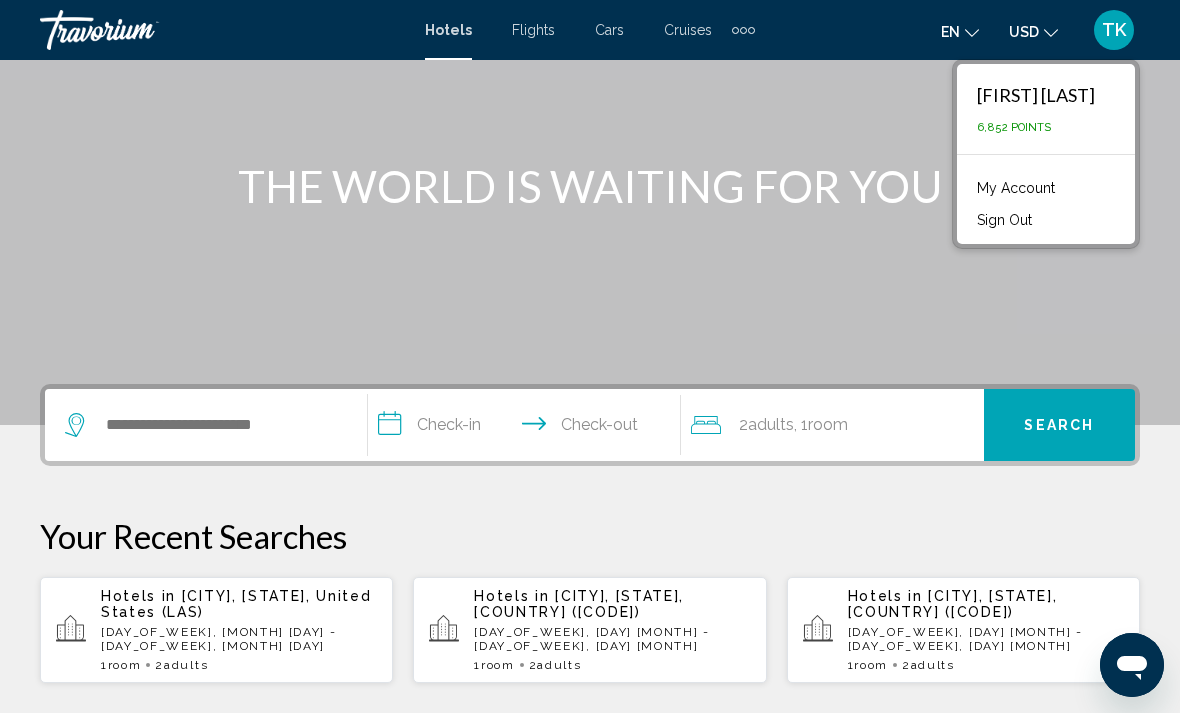 scroll, scrollTop: 174, scrollLeft: 0, axis: vertical 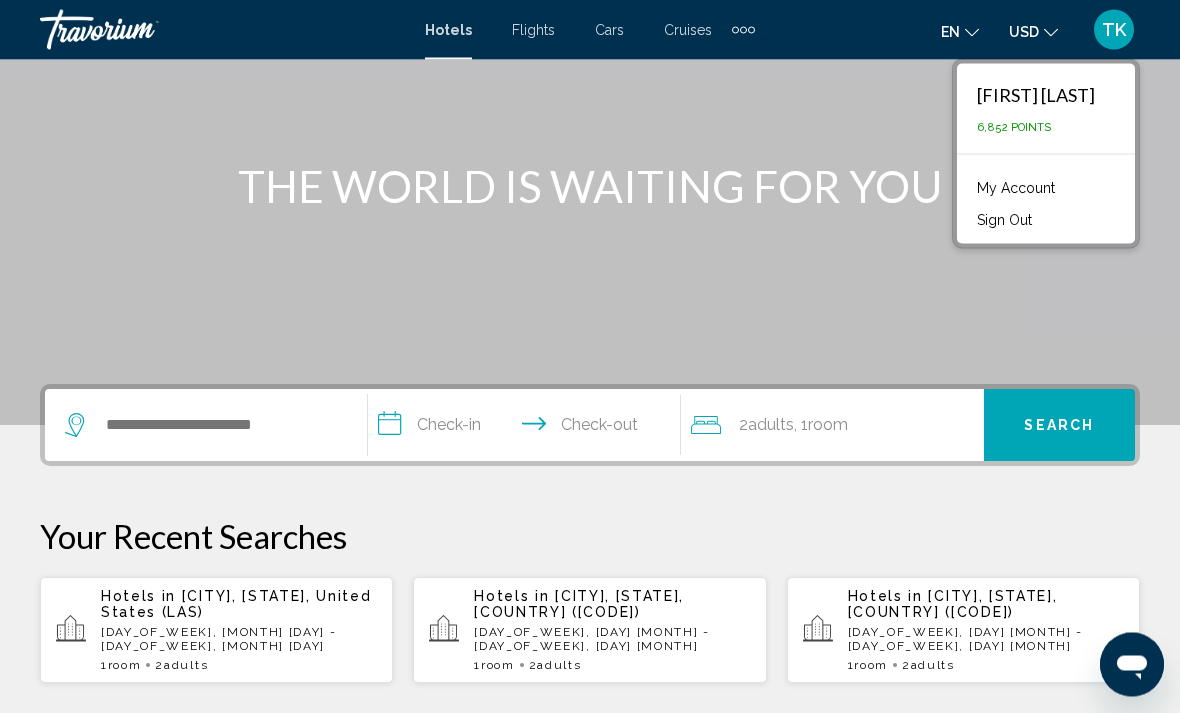 click on "6,852  Points" at bounding box center (1014, 127) 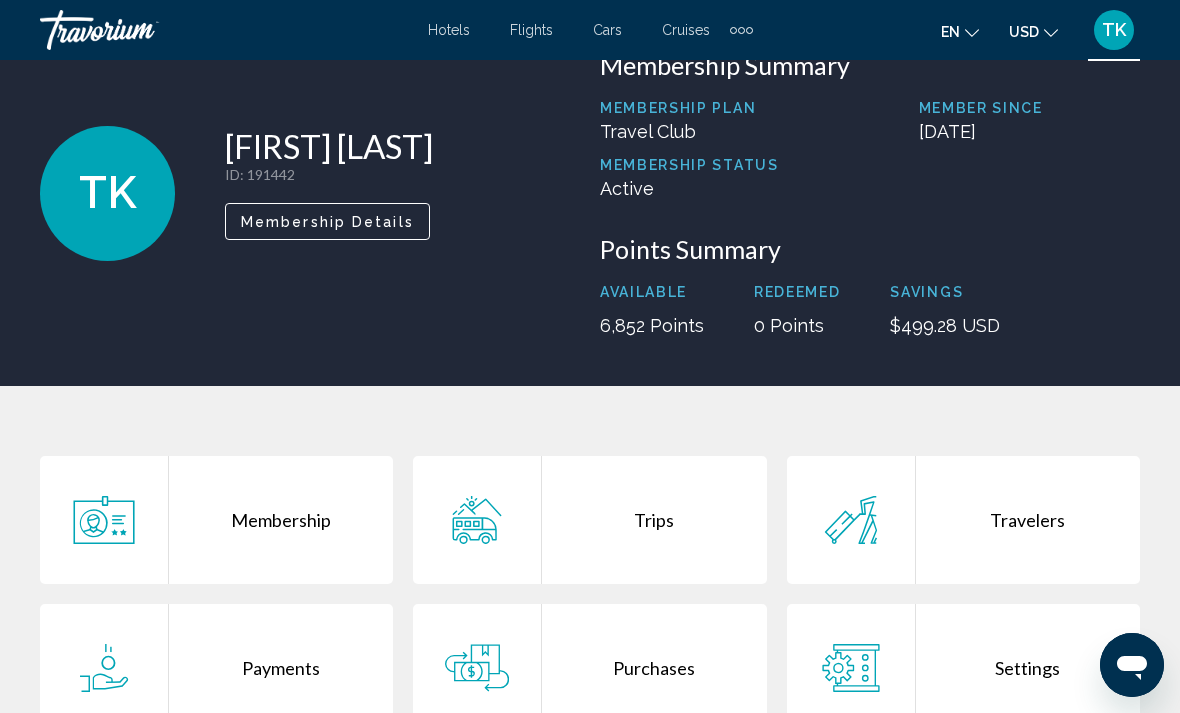 scroll, scrollTop: 61, scrollLeft: 0, axis: vertical 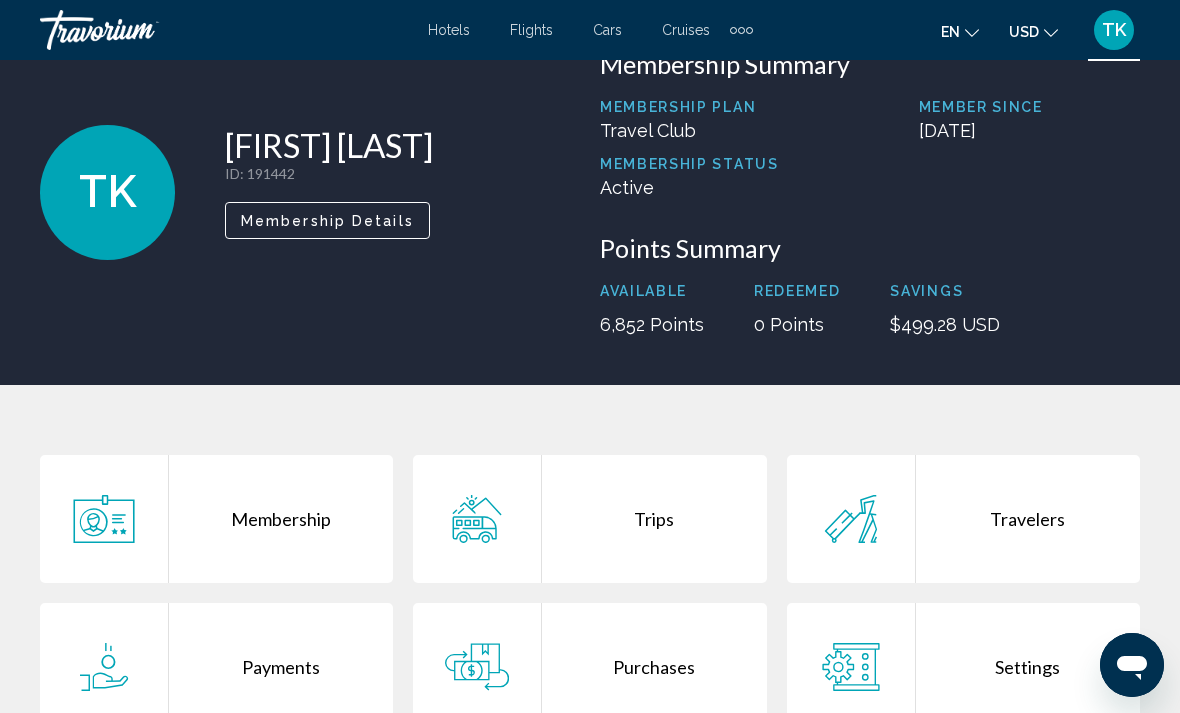 click 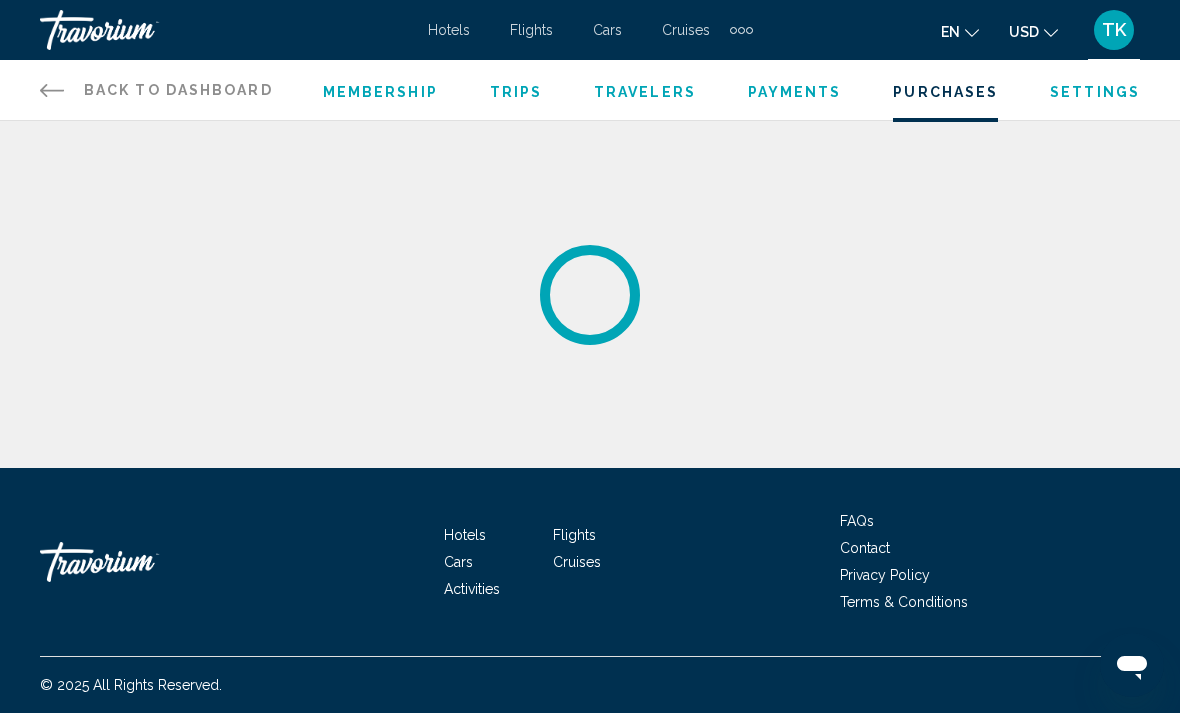 scroll, scrollTop: 0, scrollLeft: 0, axis: both 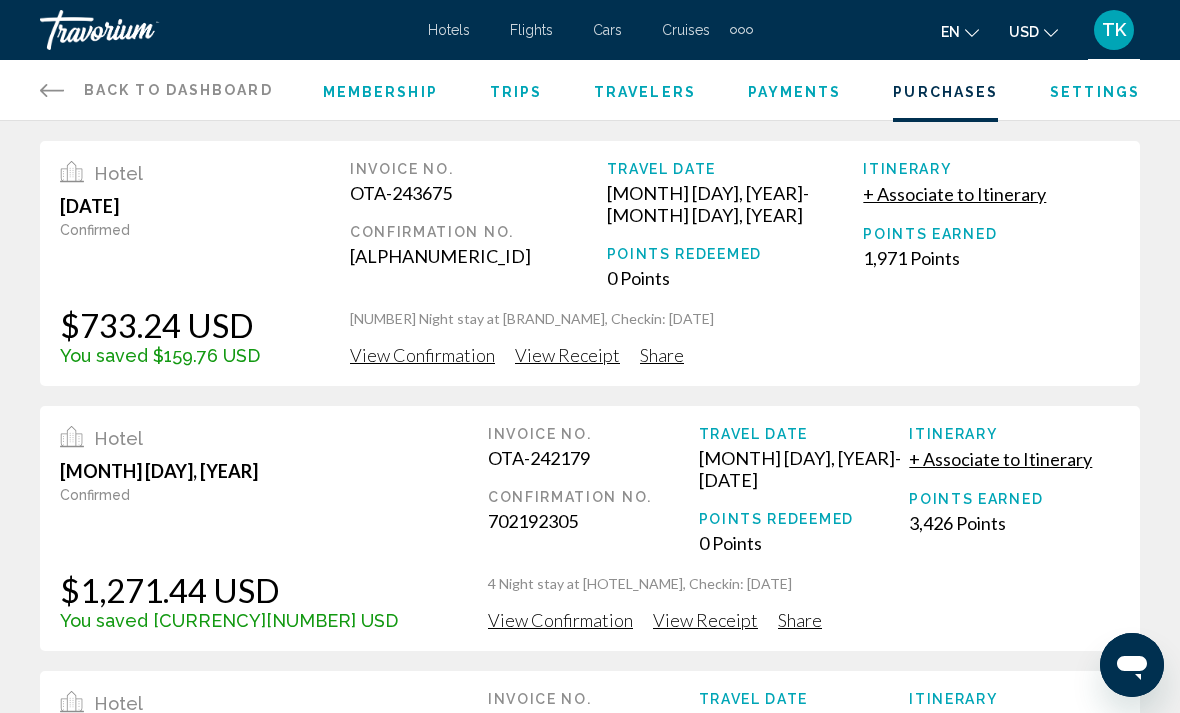 click 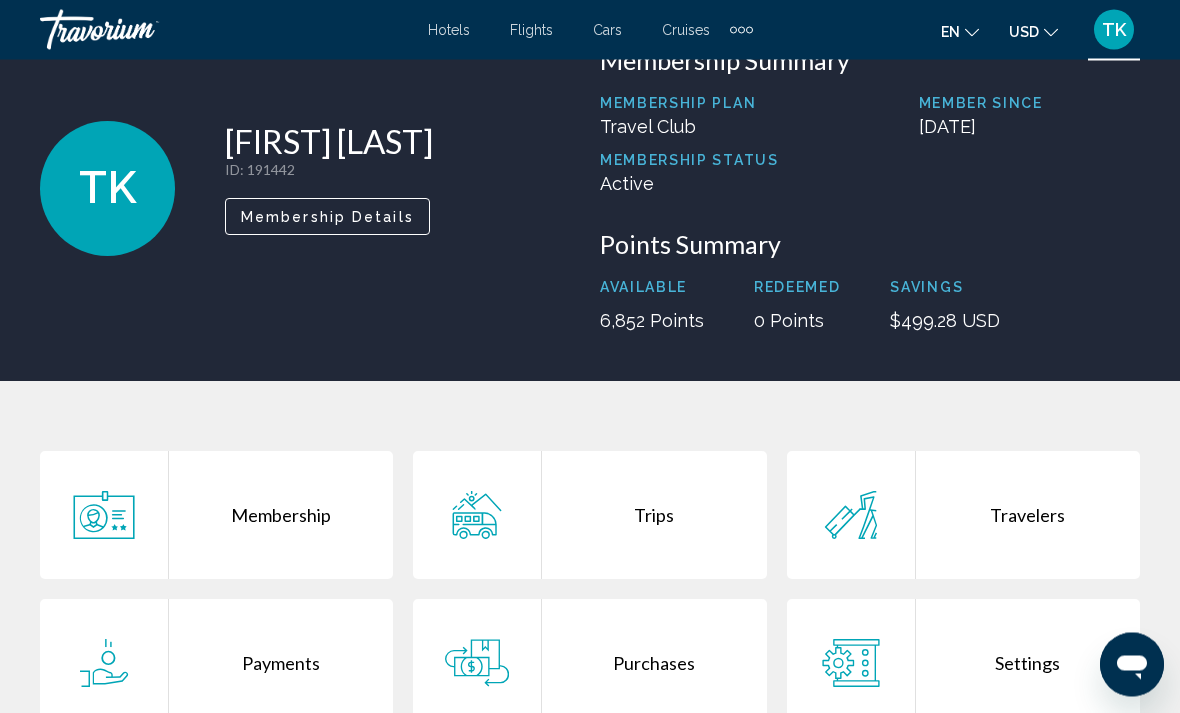 scroll, scrollTop: 63, scrollLeft: 0, axis: vertical 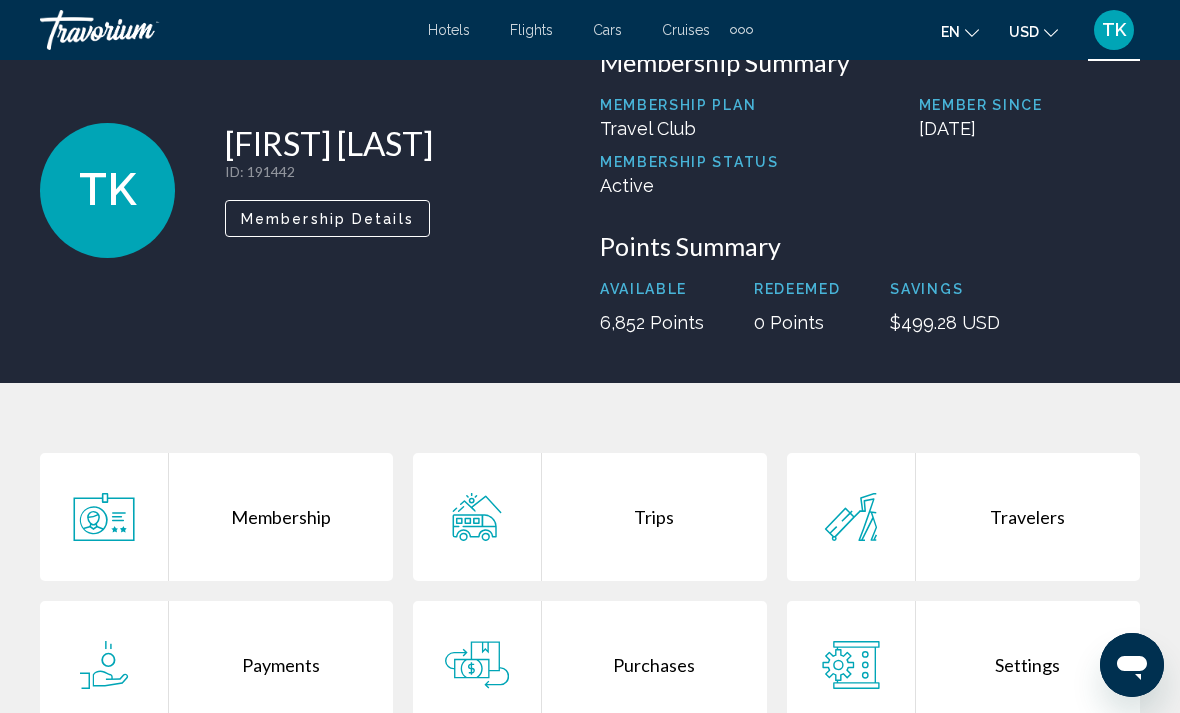 click 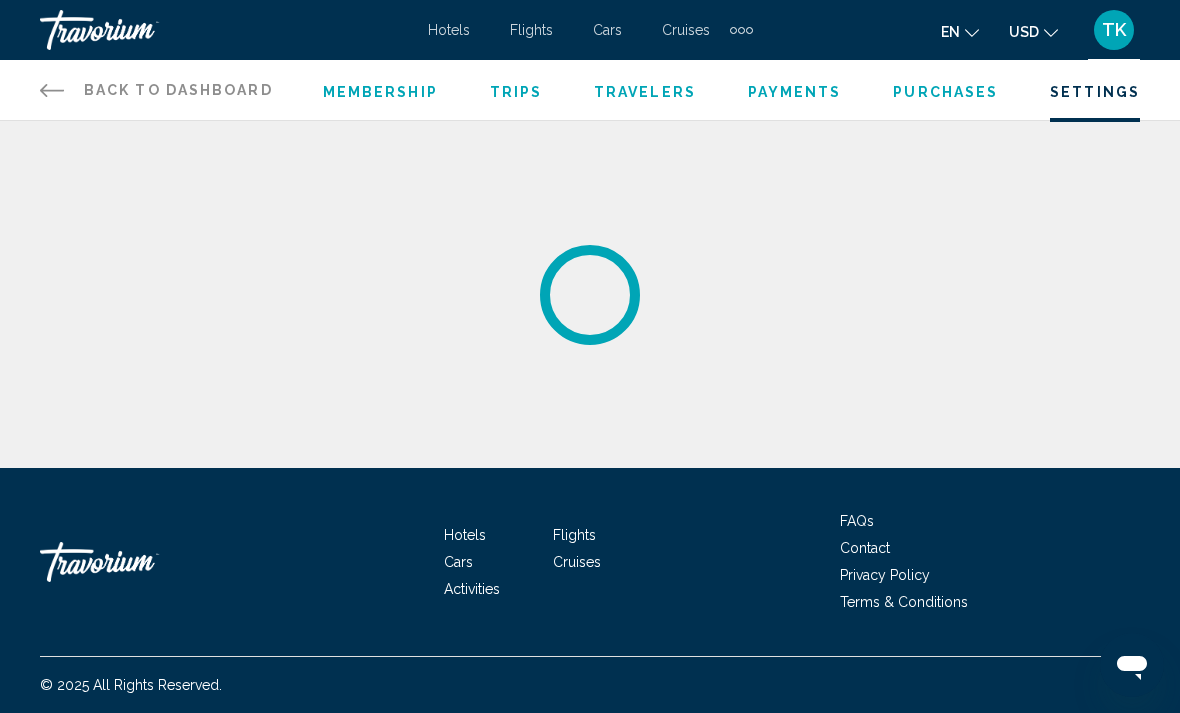 scroll, scrollTop: 0, scrollLeft: 0, axis: both 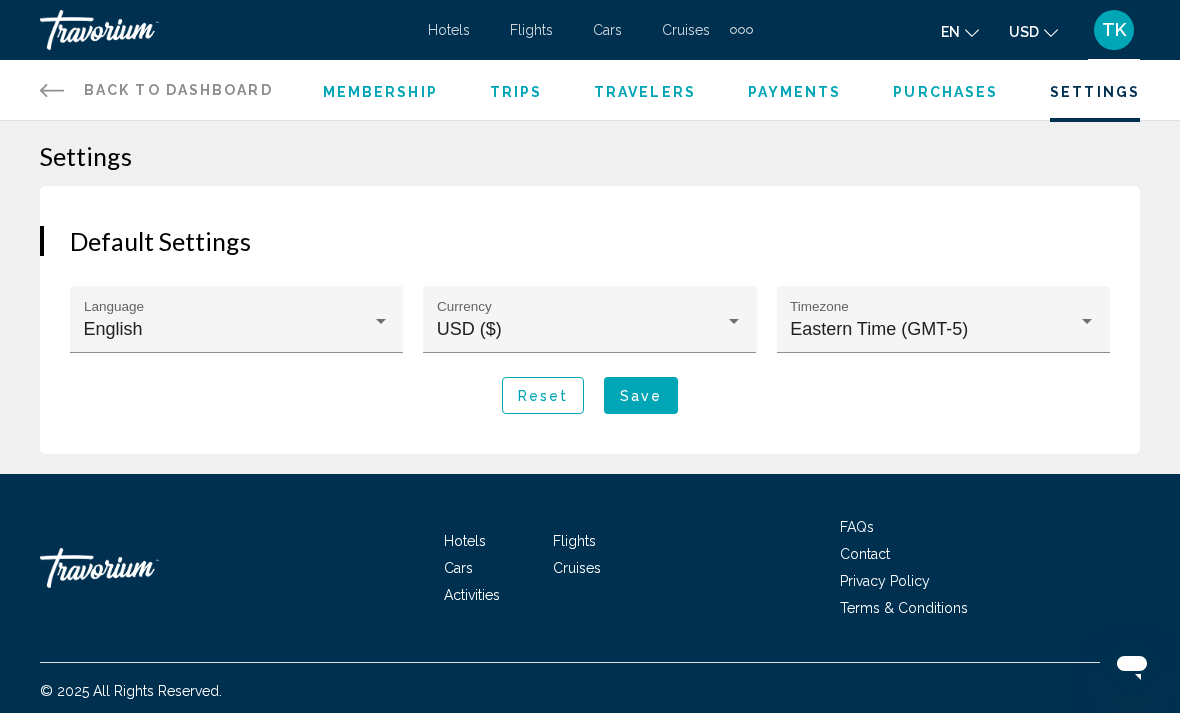 click on "Back to Dashboard" at bounding box center (178, 90) 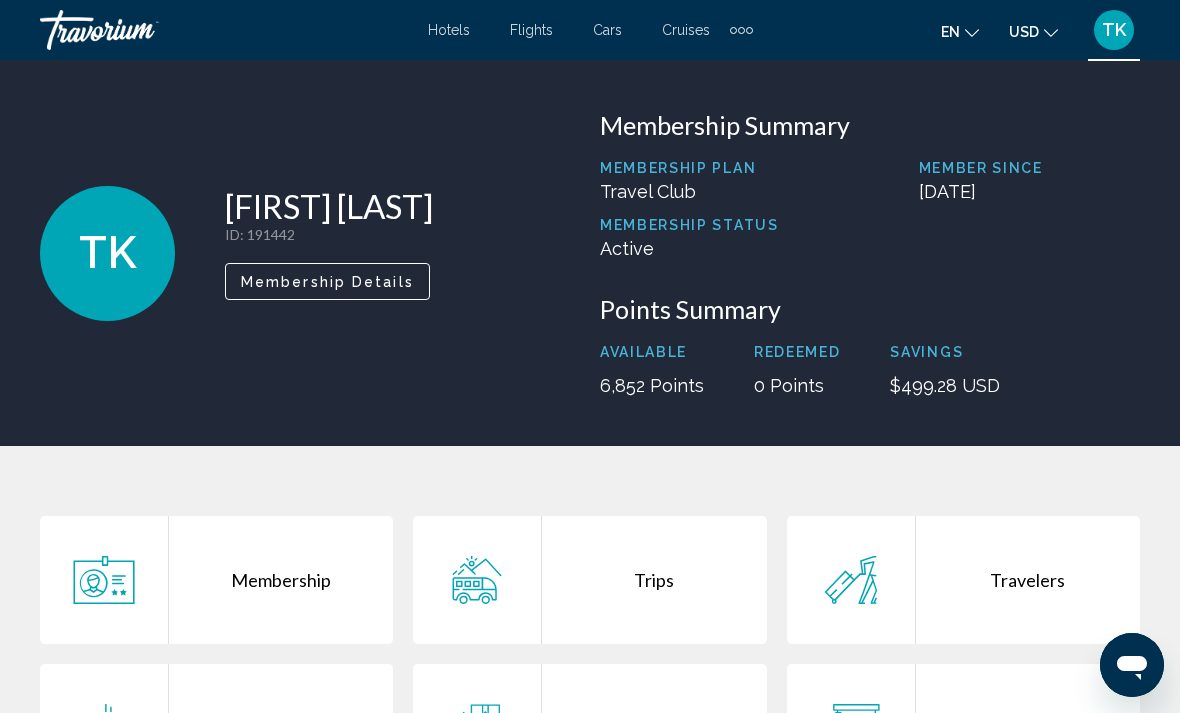 click on "Hotels" at bounding box center (449, 30) 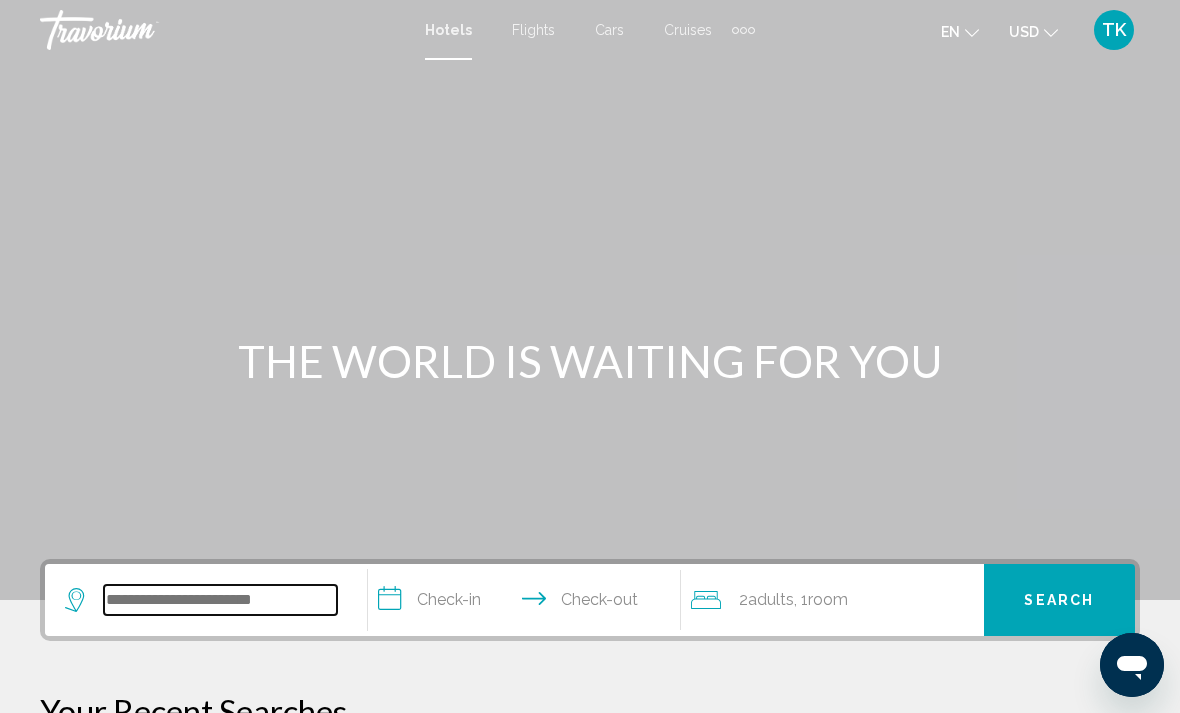 click at bounding box center (220, 600) 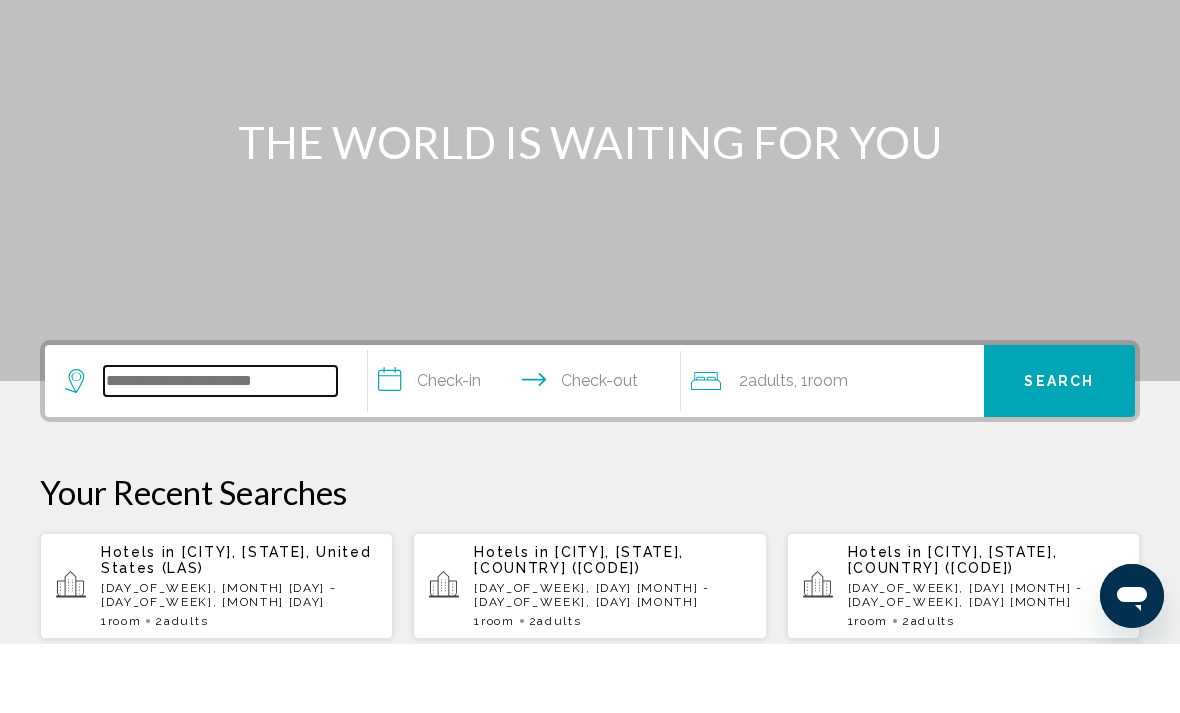 scroll, scrollTop: 425, scrollLeft: 0, axis: vertical 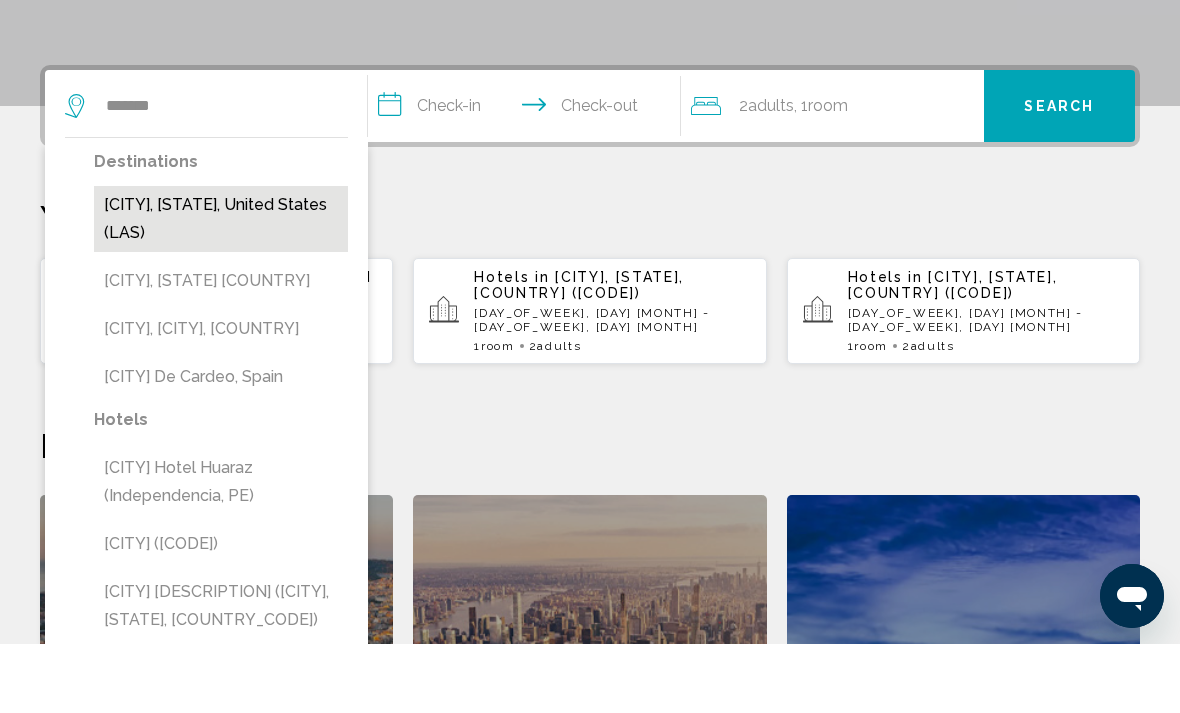 click on "[CITY], [STATE], United States (LAS)" at bounding box center (221, 288) 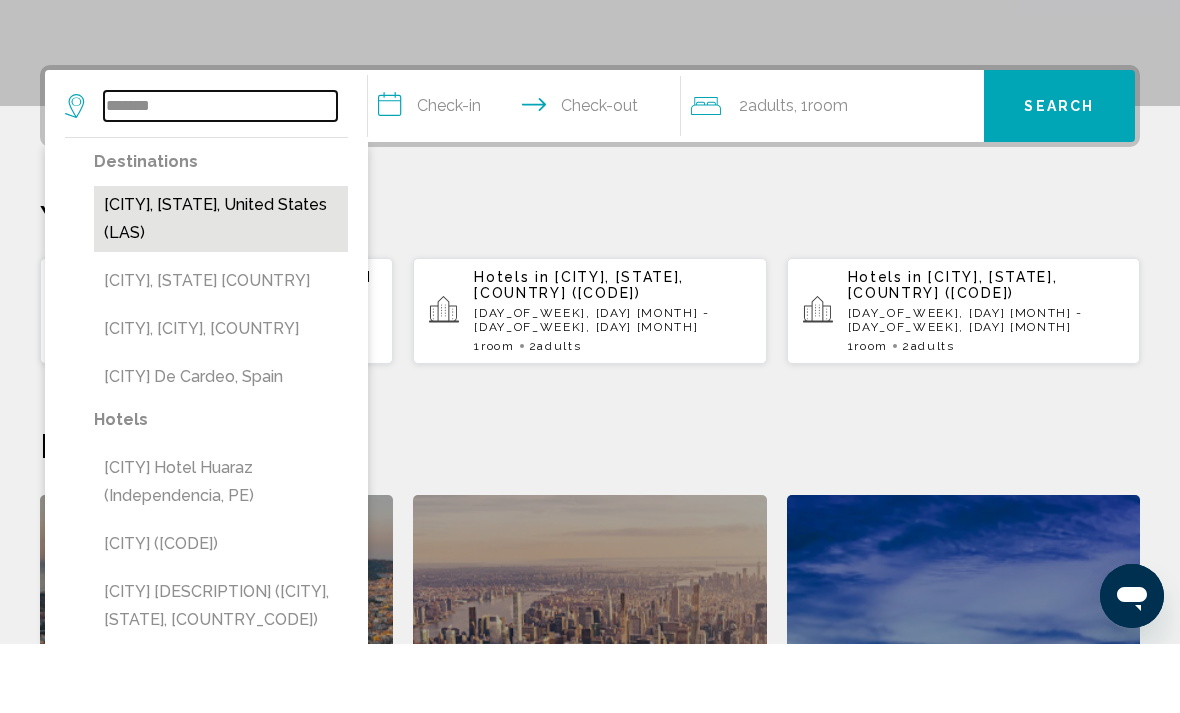 type on "**********" 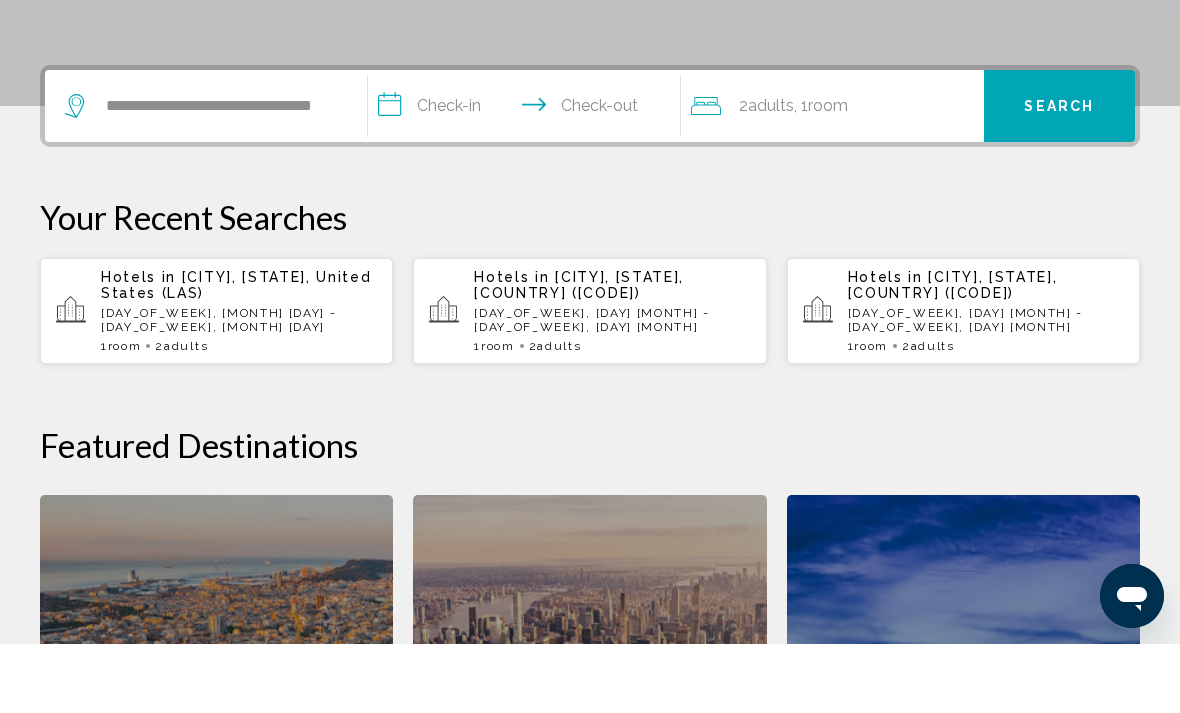 click on "**********" at bounding box center [528, 178] 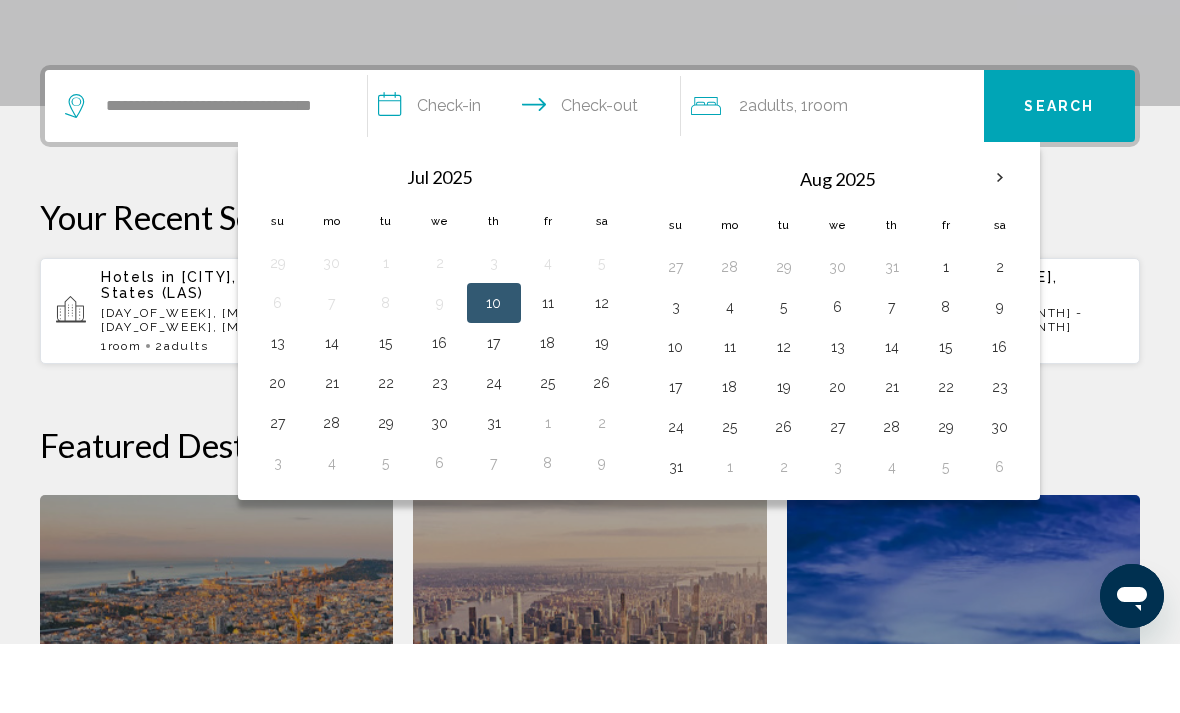 scroll, scrollTop: 494, scrollLeft: 0, axis: vertical 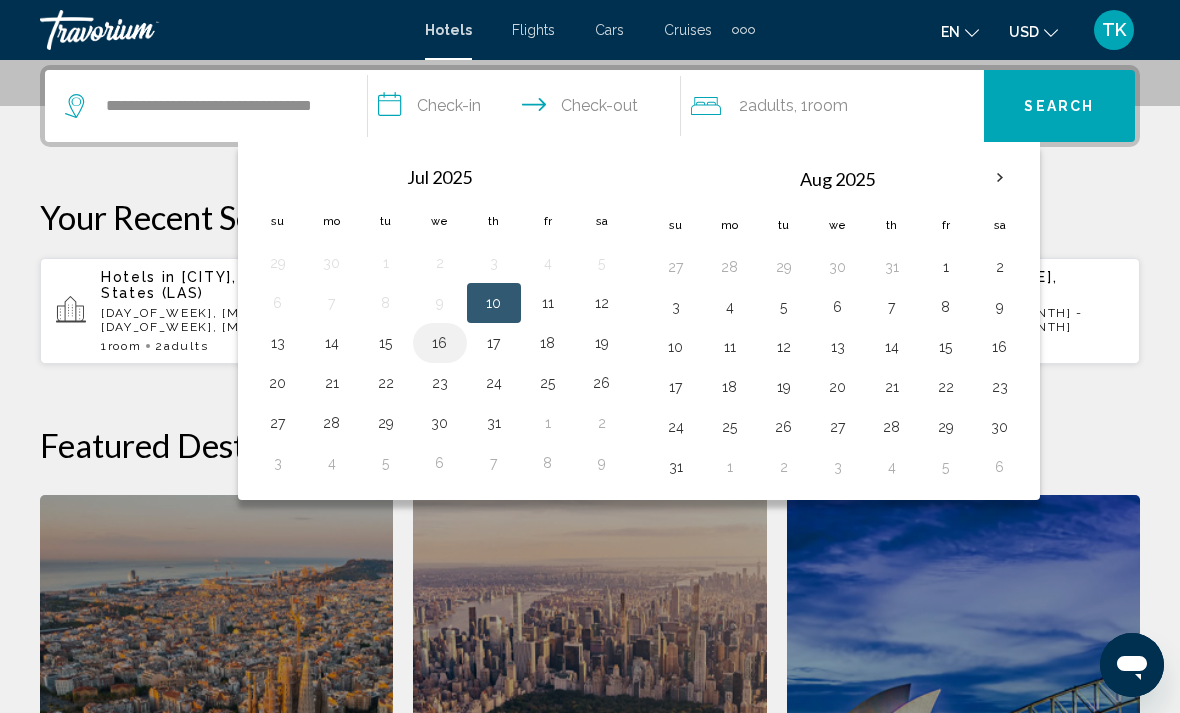 click on "16" at bounding box center [440, 343] 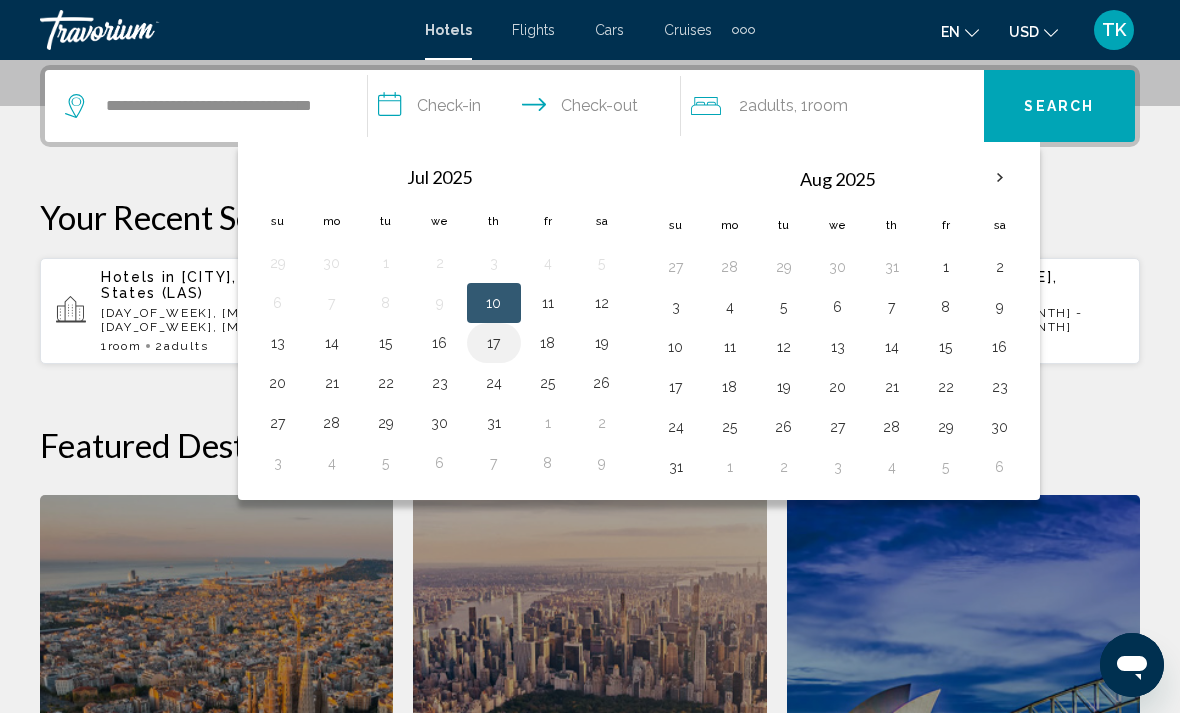 click on "17" at bounding box center (494, 343) 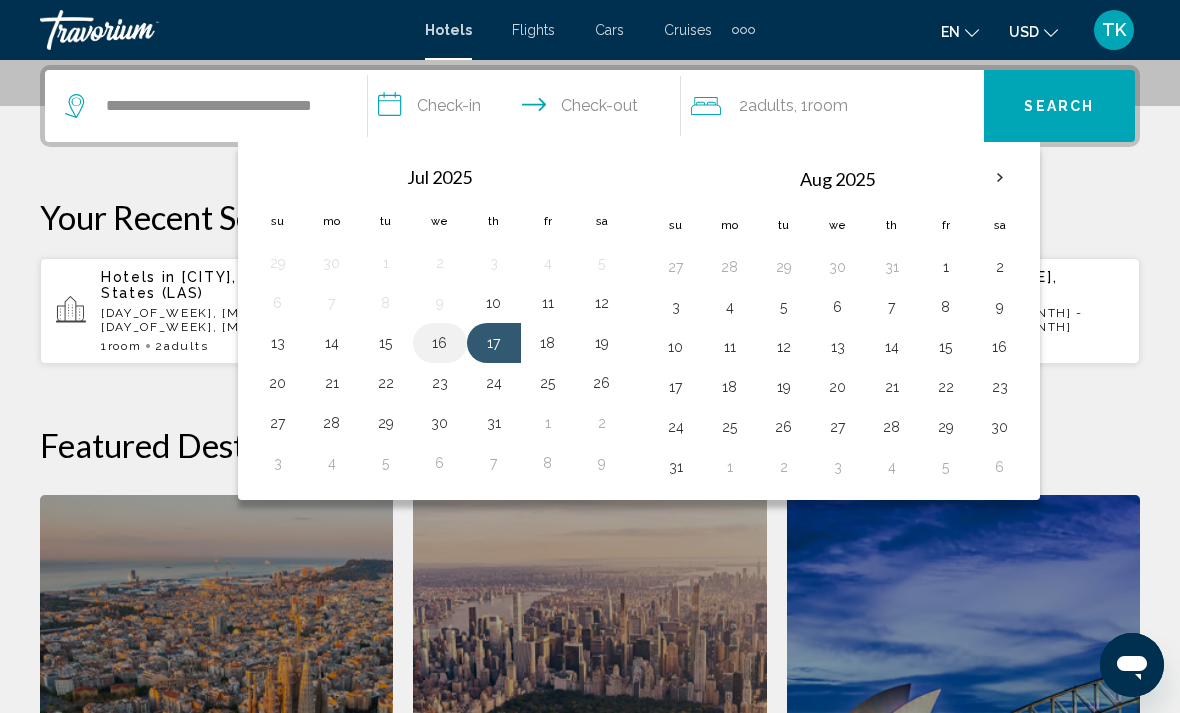 click on "16" at bounding box center (440, 343) 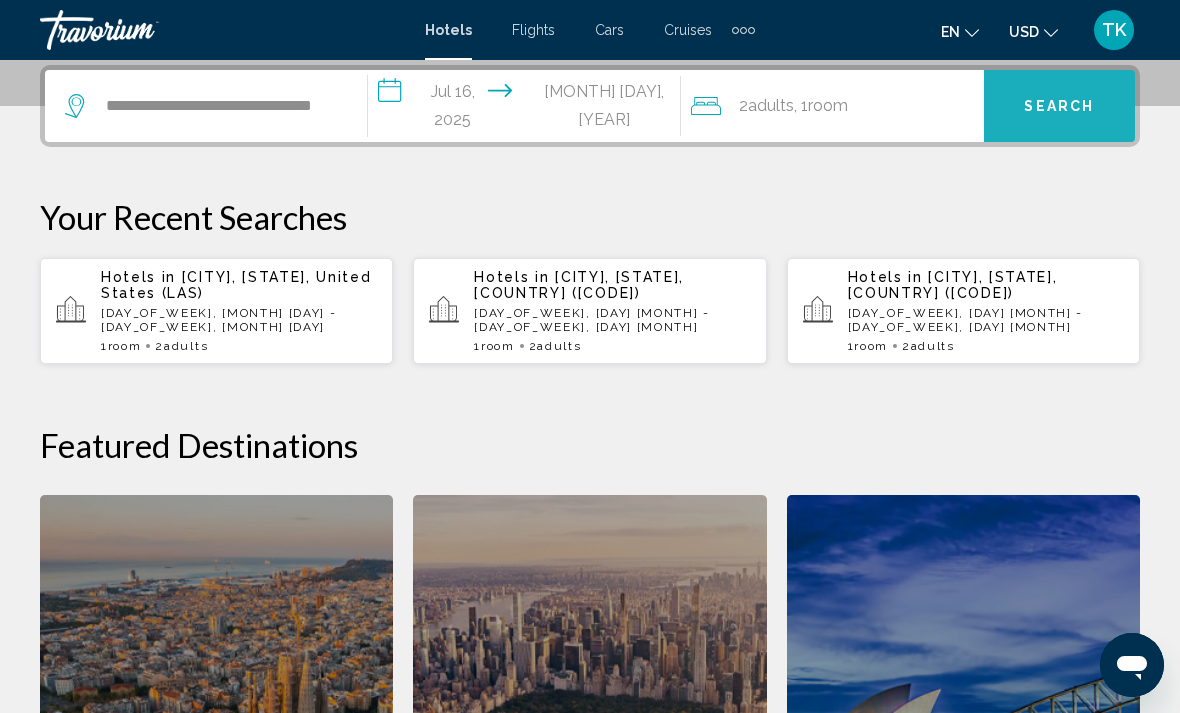 click on "Search" at bounding box center [1059, 106] 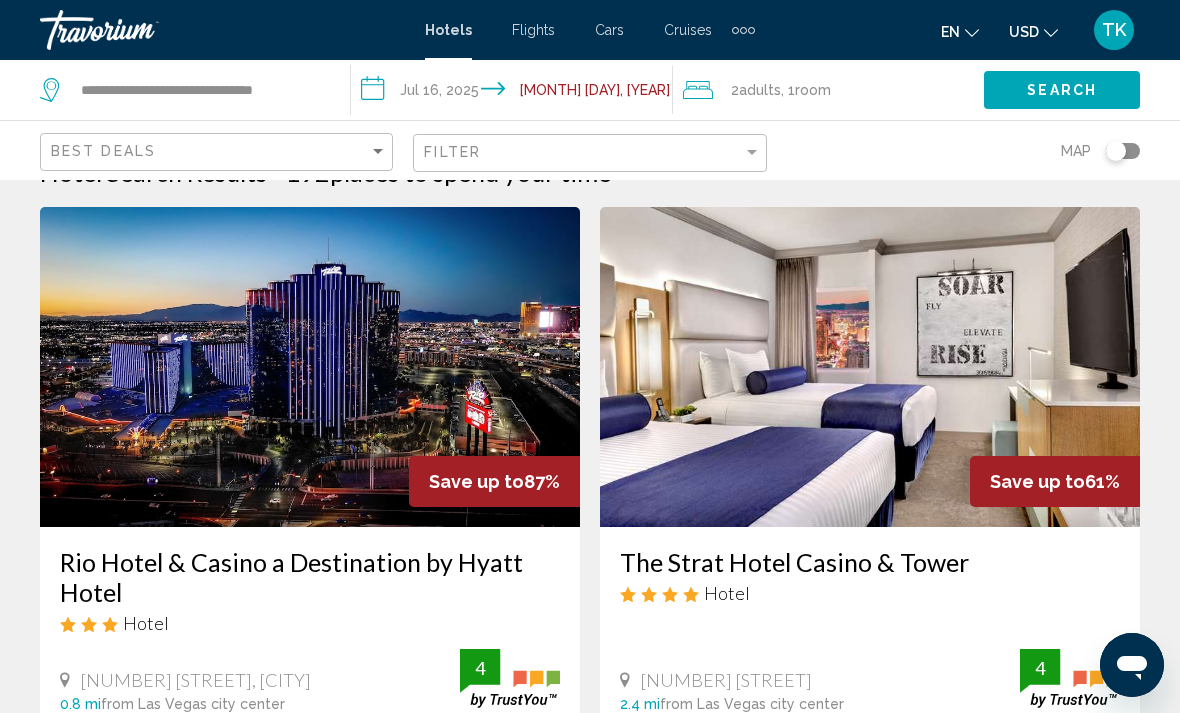 scroll, scrollTop: 50, scrollLeft: 0, axis: vertical 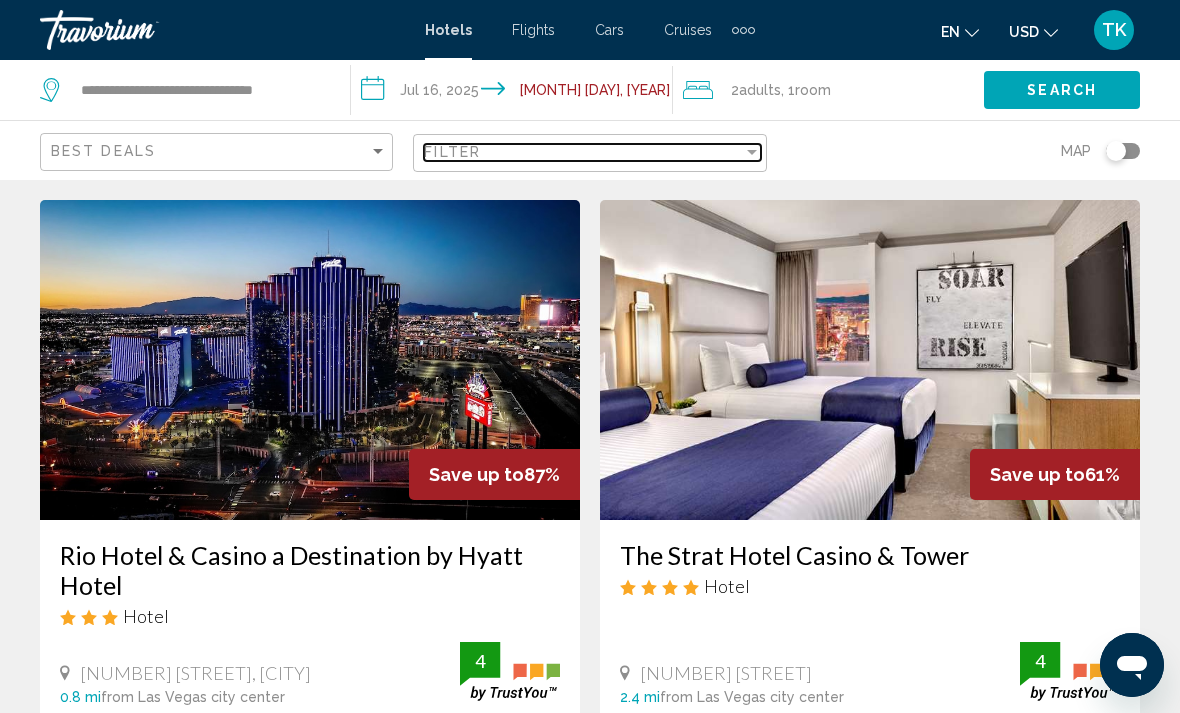 click at bounding box center [752, 152] 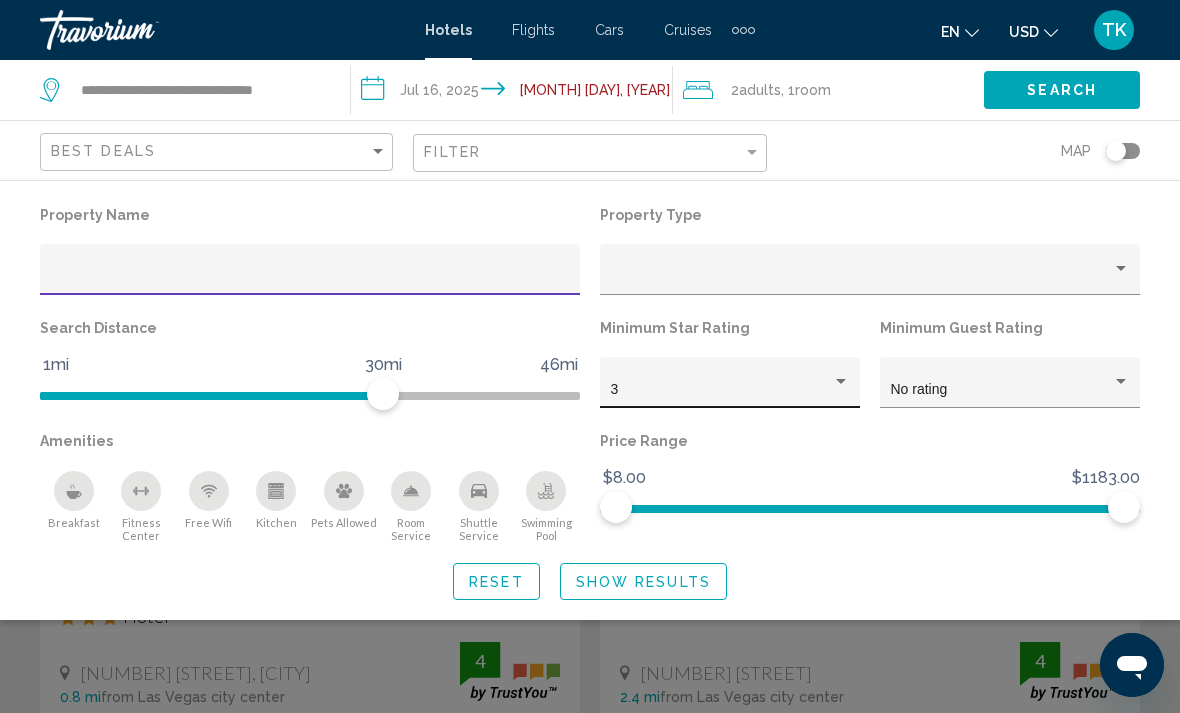click at bounding box center (841, 382) 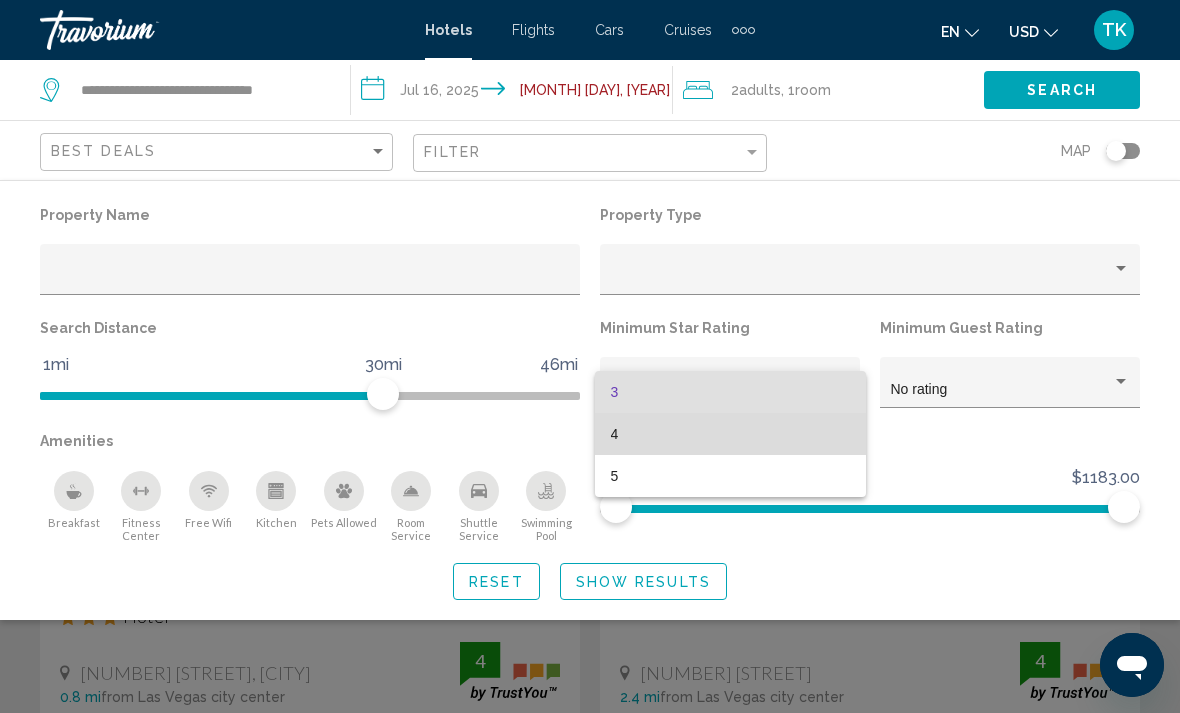 click on "4" at bounding box center (730, 434) 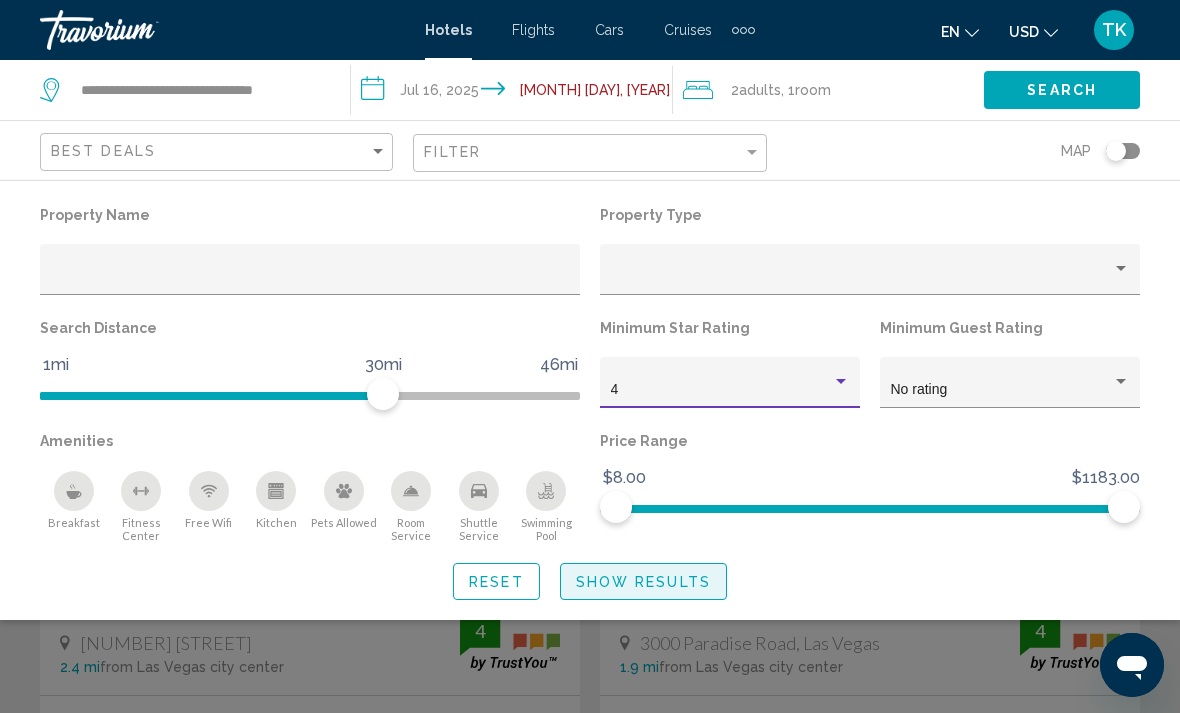 click on "Show Results" 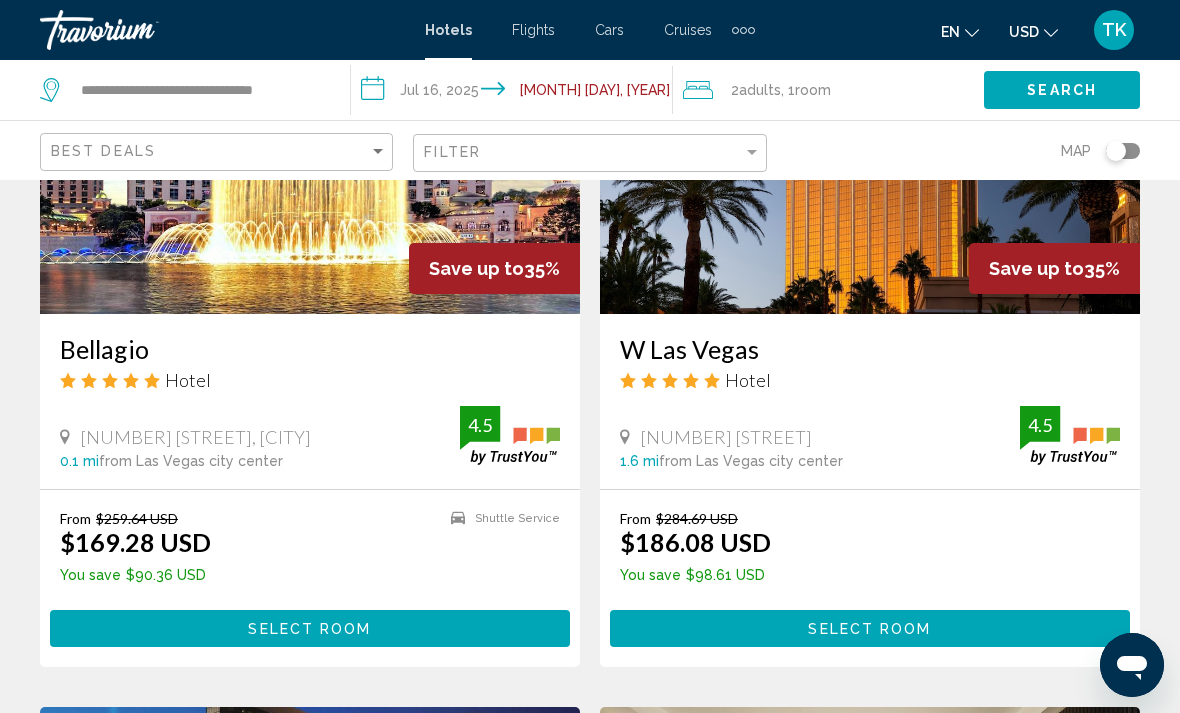 scroll, scrollTop: 1621, scrollLeft: 0, axis: vertical 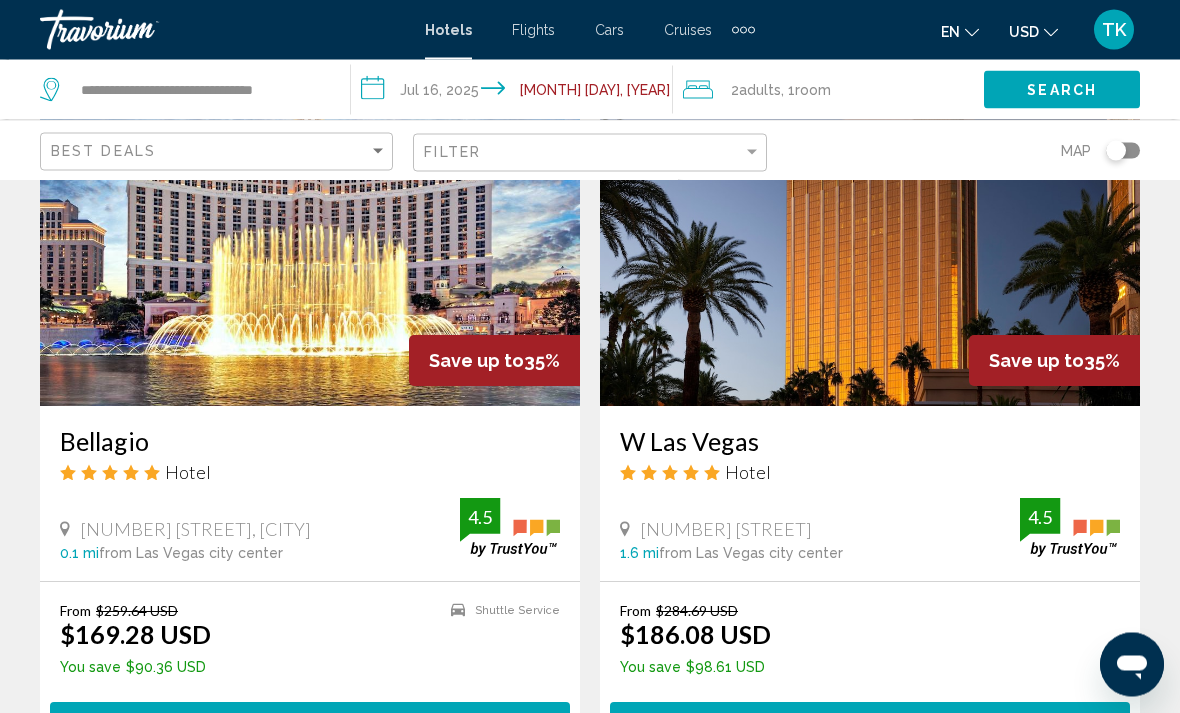 click on "**********" at bounding box center (515, 93) 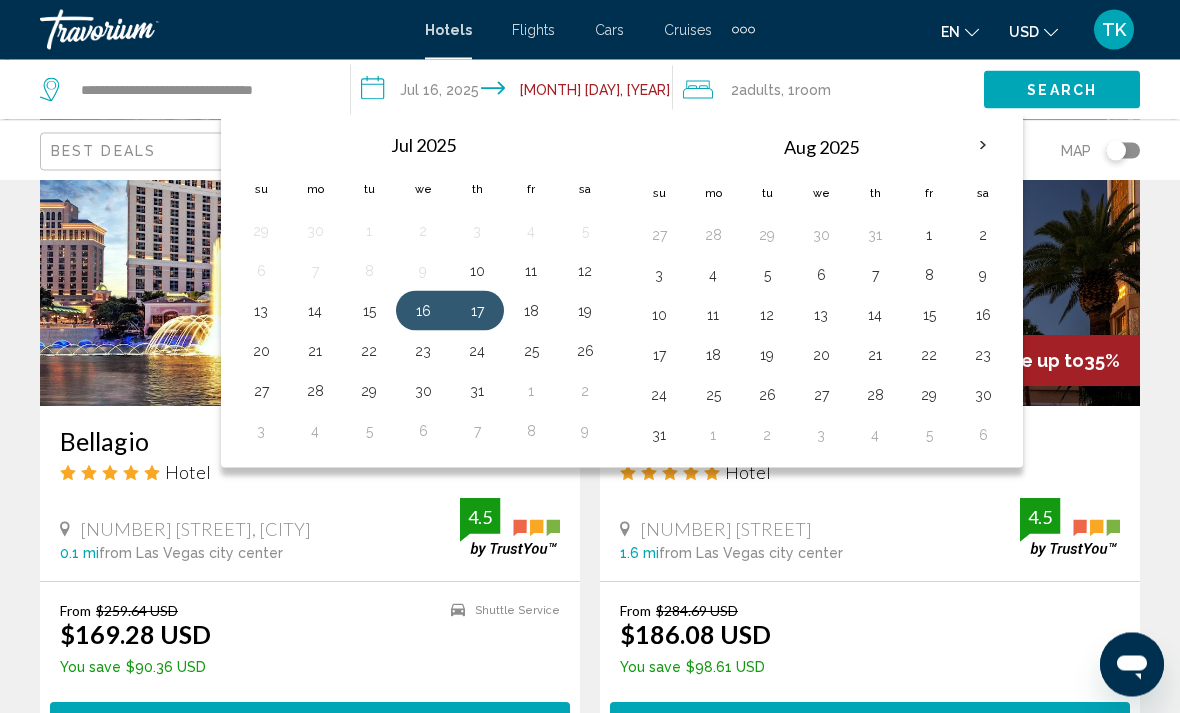 scroll, scrollTop: 1622, scrollLeft: 0, axis: vertical 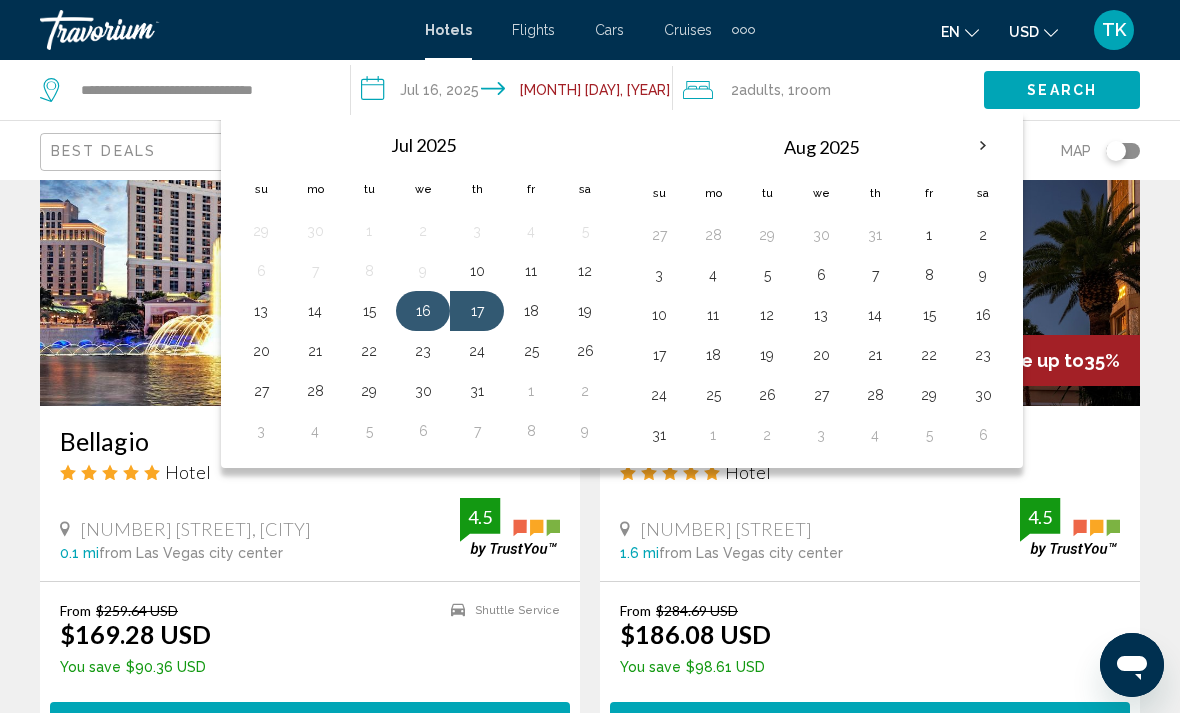 click on "16" at bounding box center (423, 311) 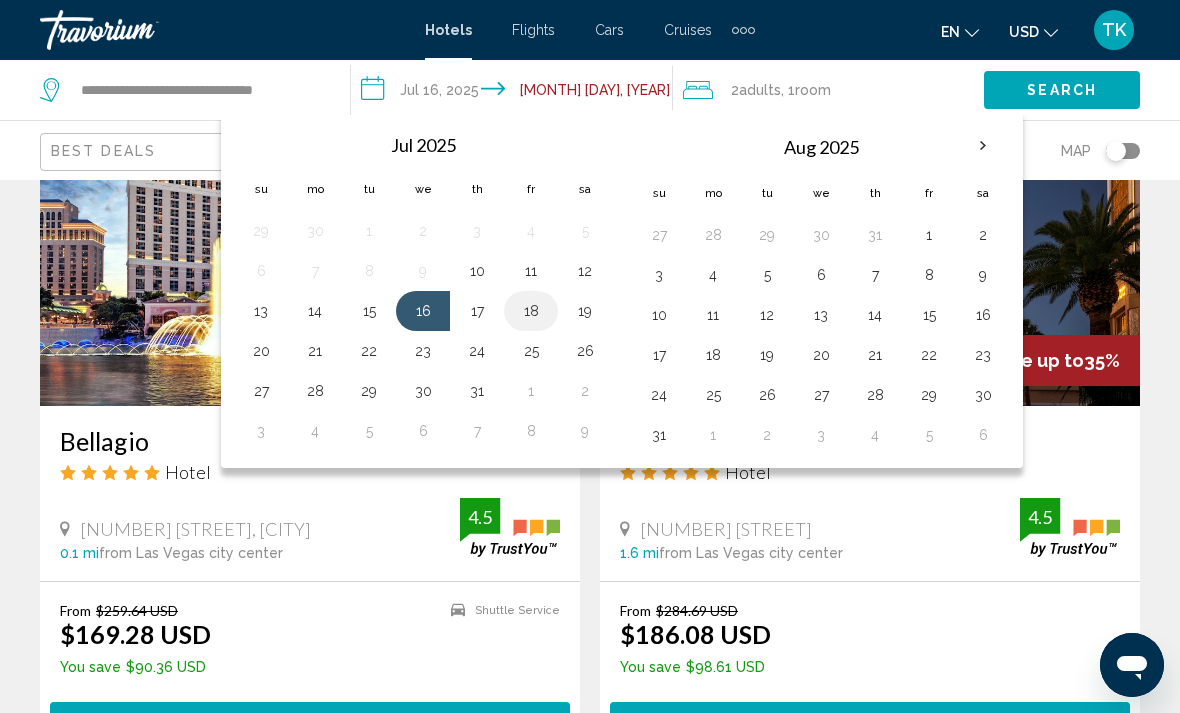 click on "18" at bounding box center [531, 311] 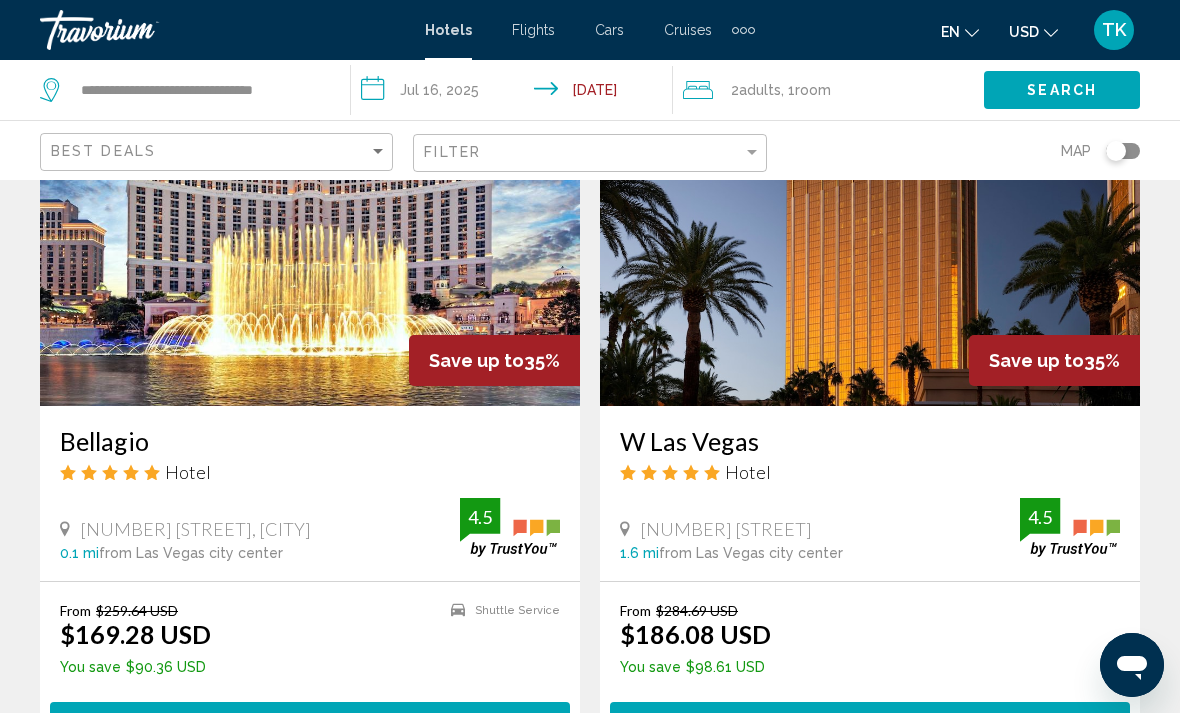 type on "**********" 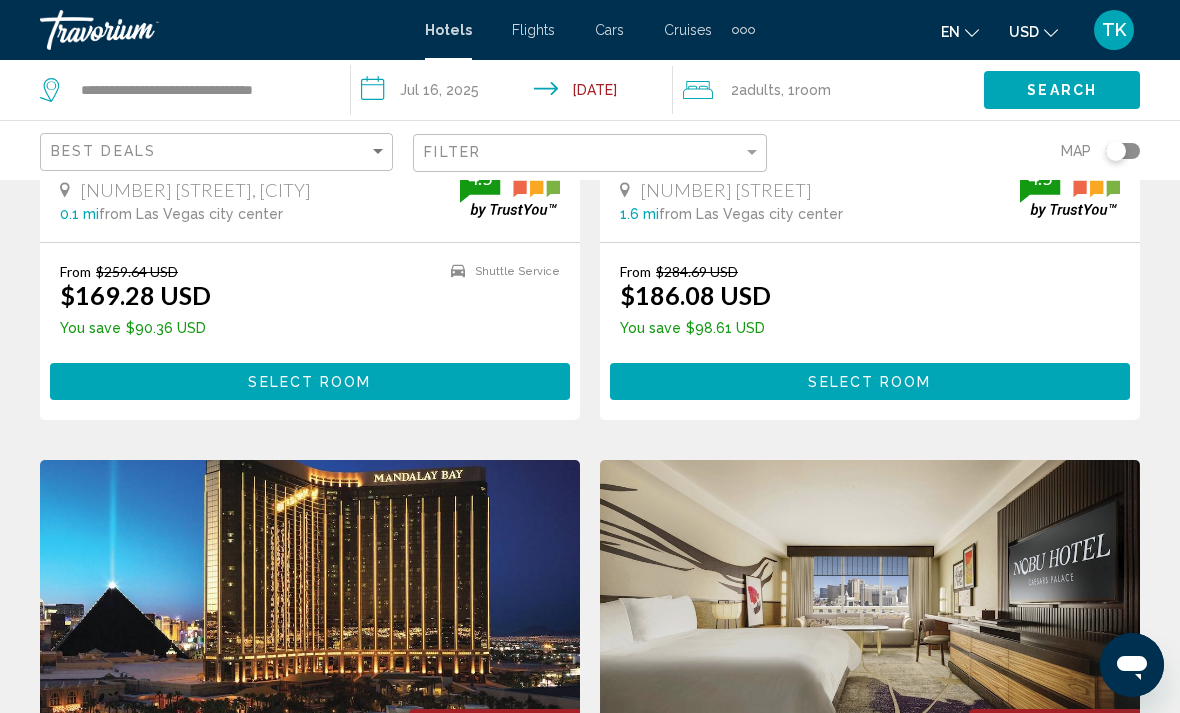 scroll, scrollTop: 1965, scrollLeft: 0, axis: vertical 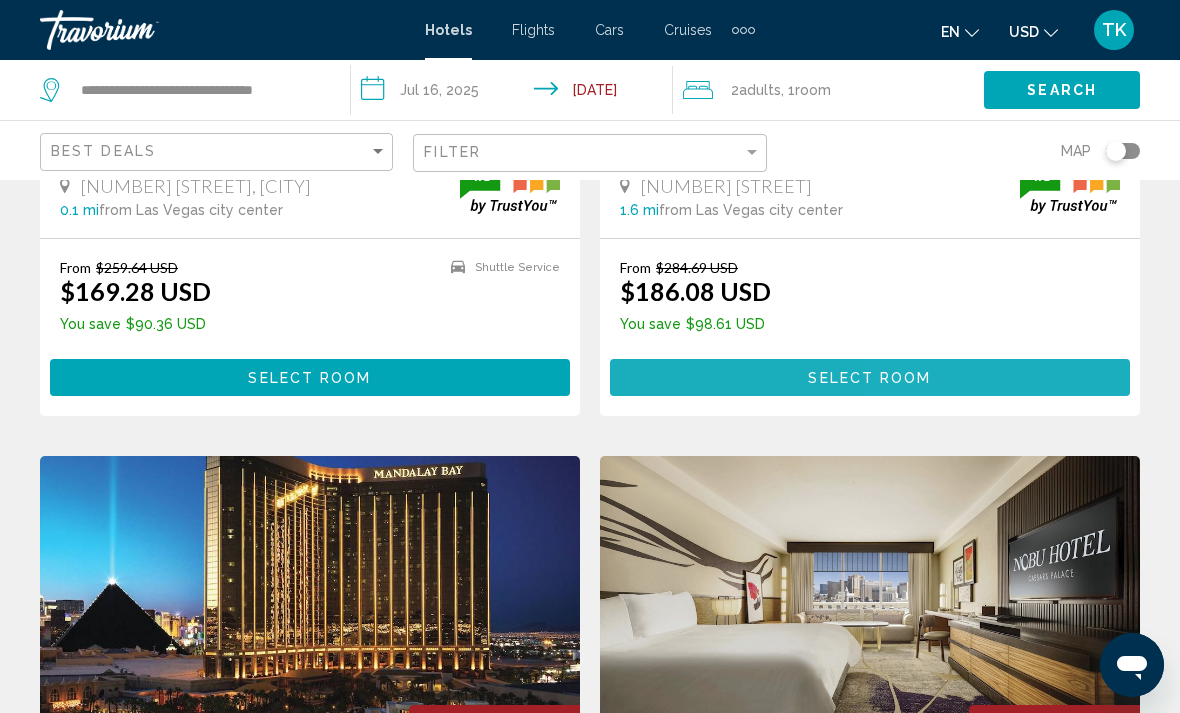 click on "Select Room" at bounding box center [870, 377] 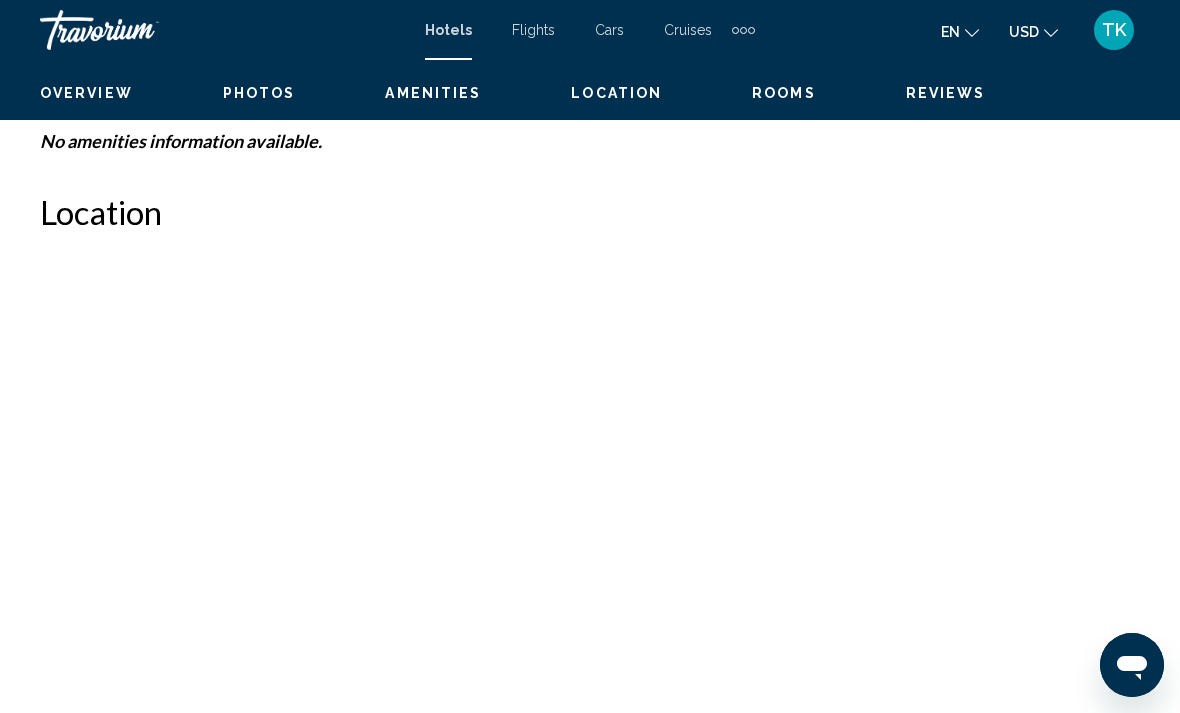 scroll, scrollTop: 0, scrollLeft: 0, axis: both 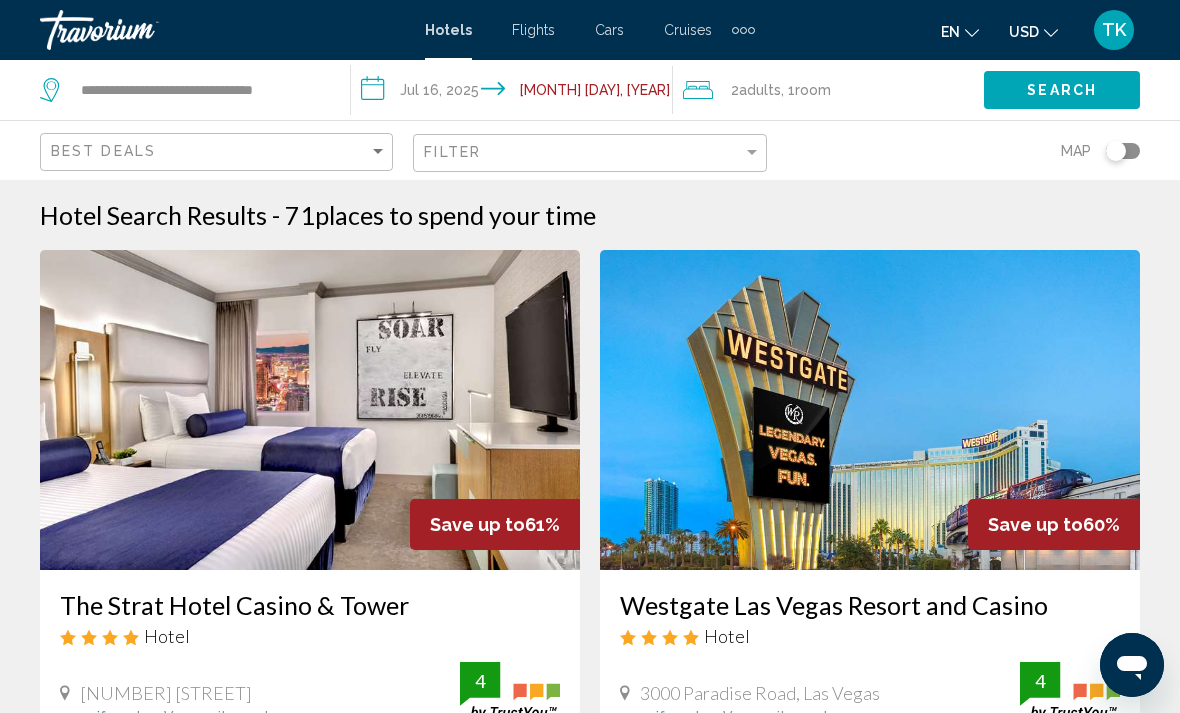 click on "**********" at bounding box center (515, 93) 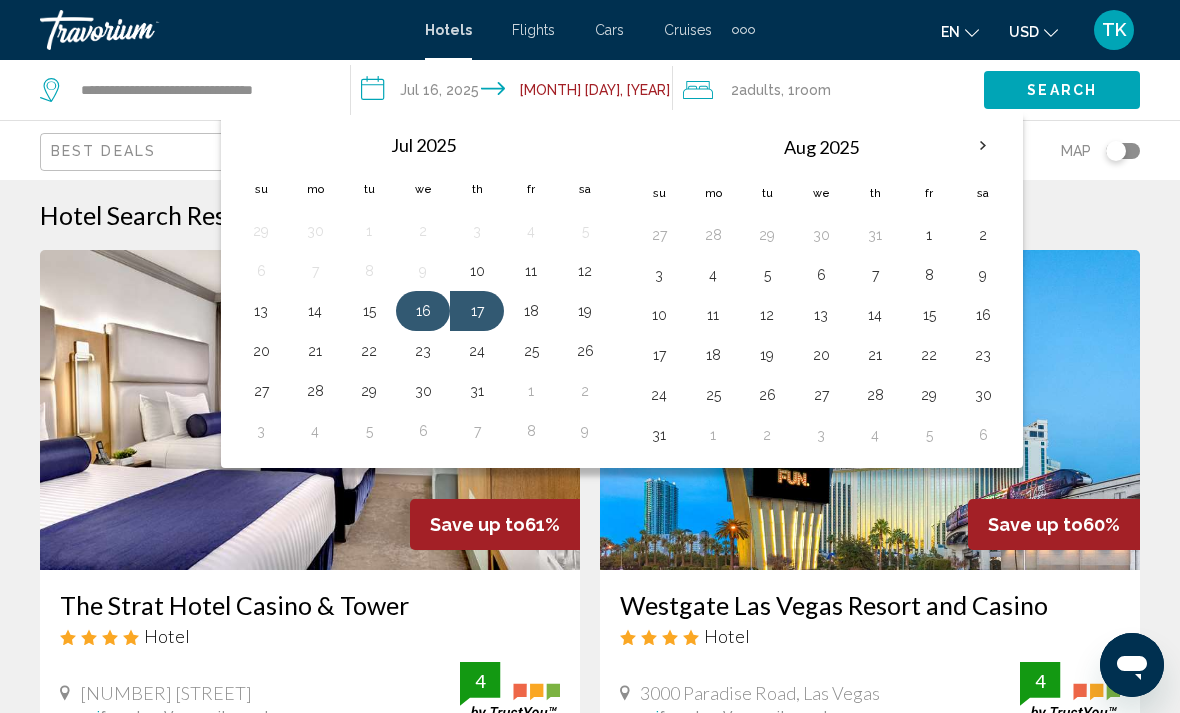 click on "16" at bounding box center [423, 311] 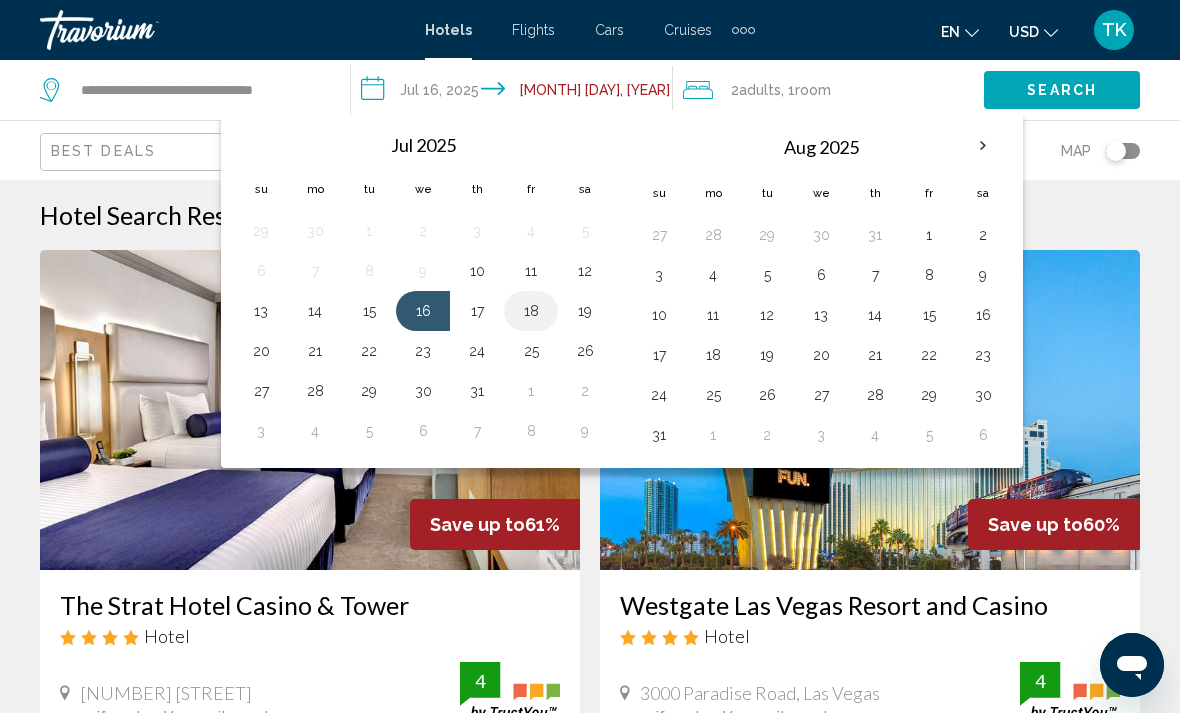 click on "18" at bounding box center [531, 311] 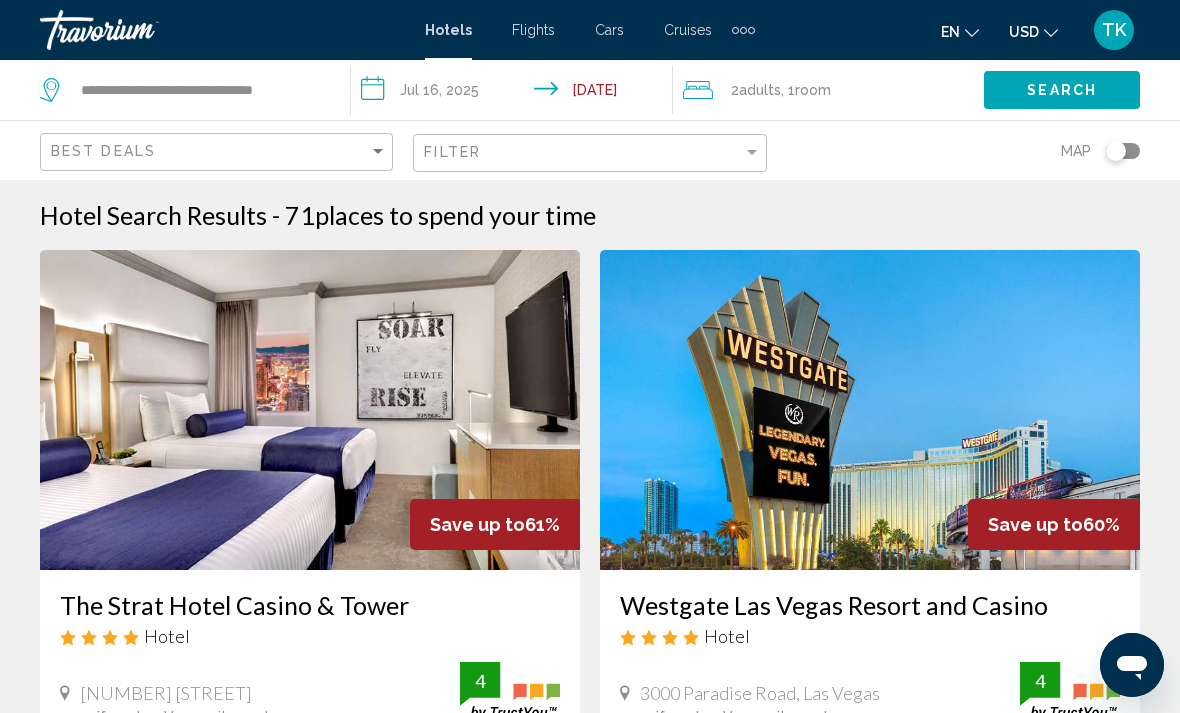 click on "Search" 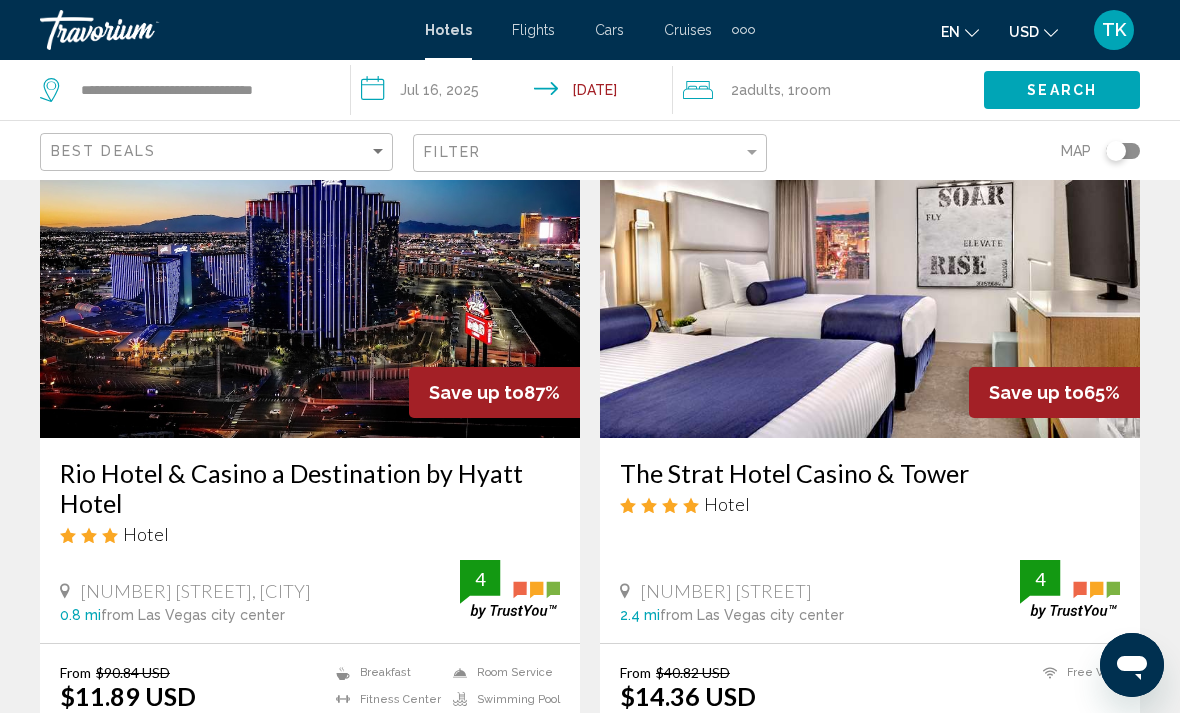 scroll, scrollTop: 0, scrollLeft: 0, axis: both 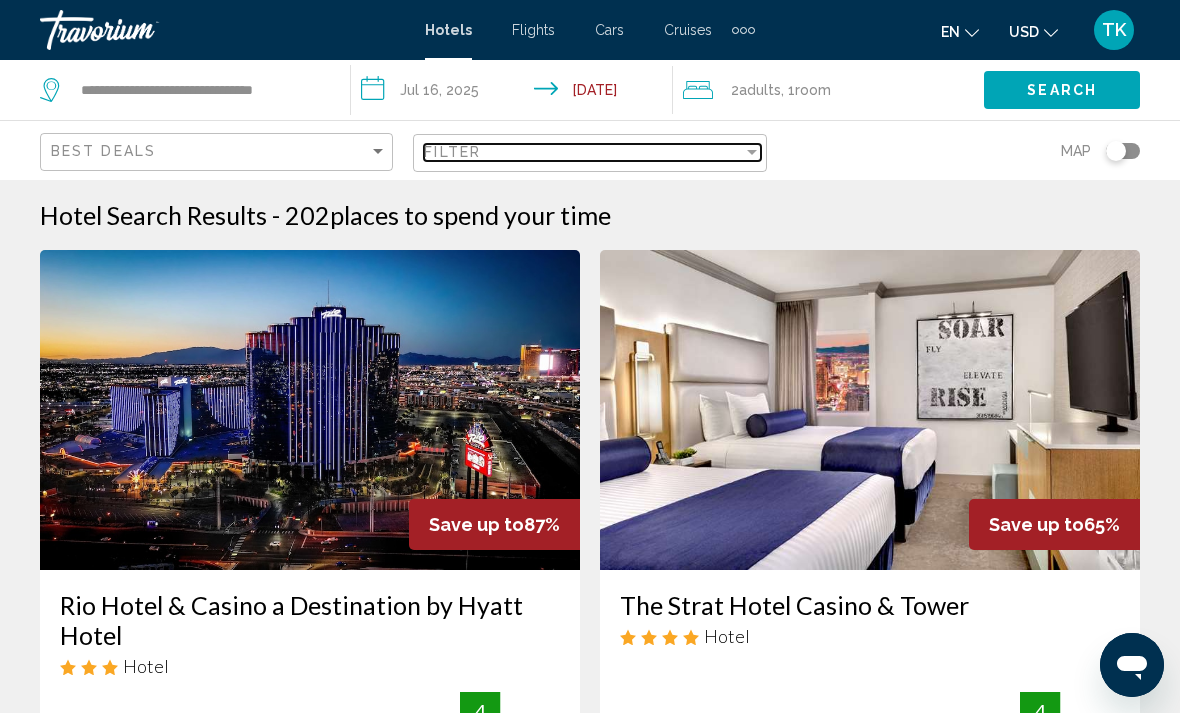 click at bounding box center (752, 152) 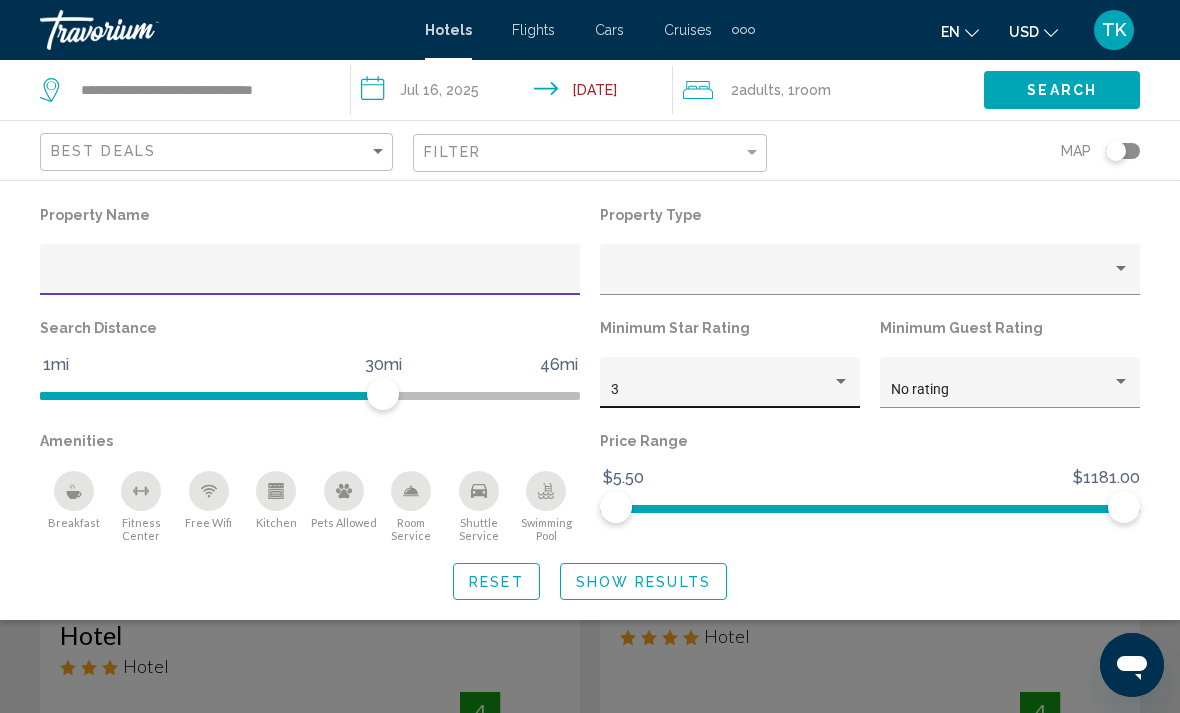 click on "3" at bounding box center [721, 390] 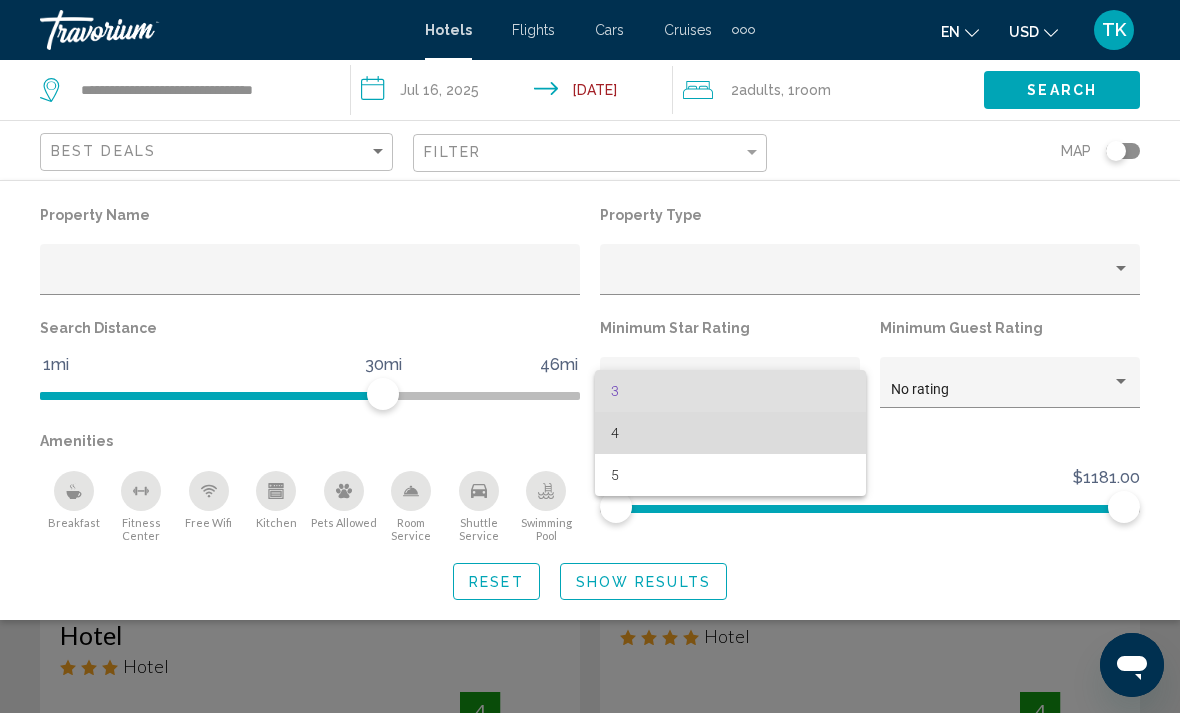 click on "4" at bounding box center (730, 433) 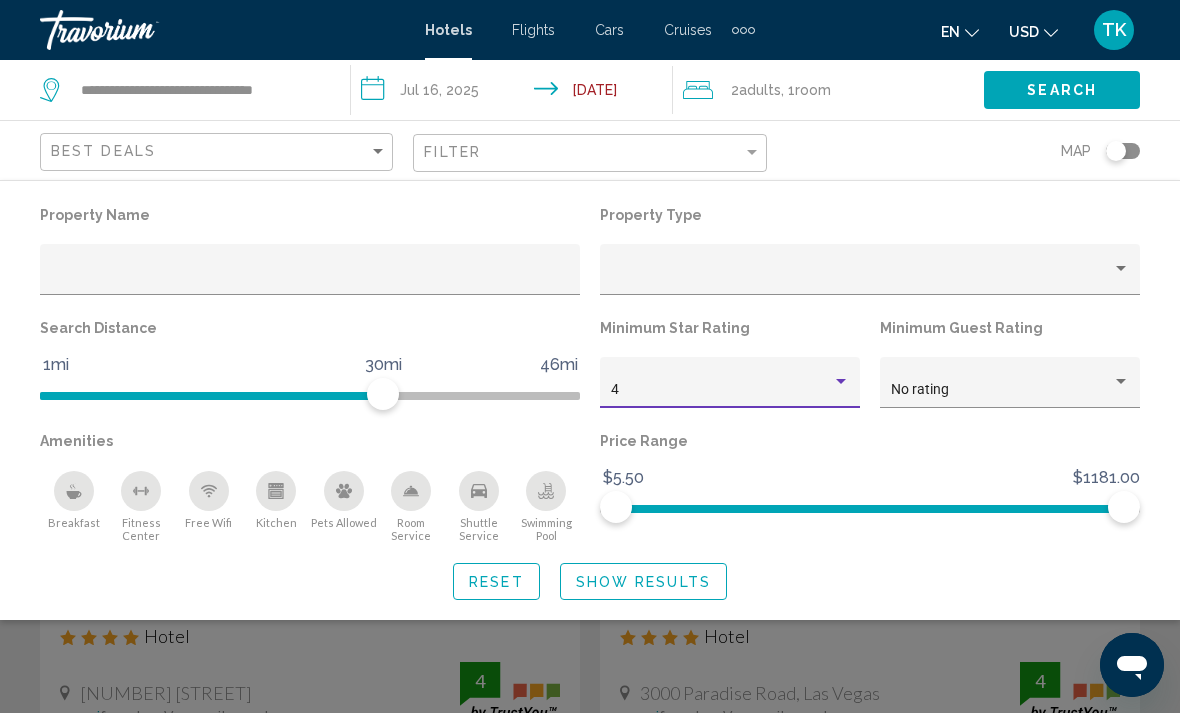 click on "Show Results" 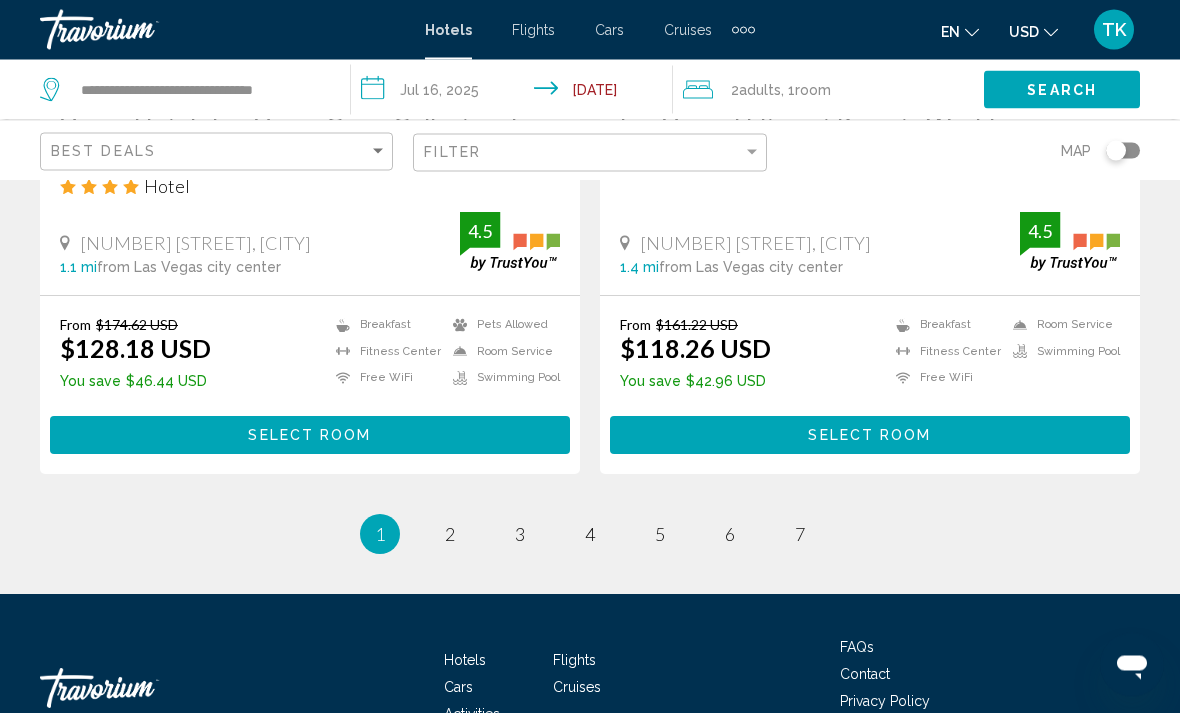 scroll, scrollTop: 4080, scrollLeft: 0, axis: vertical 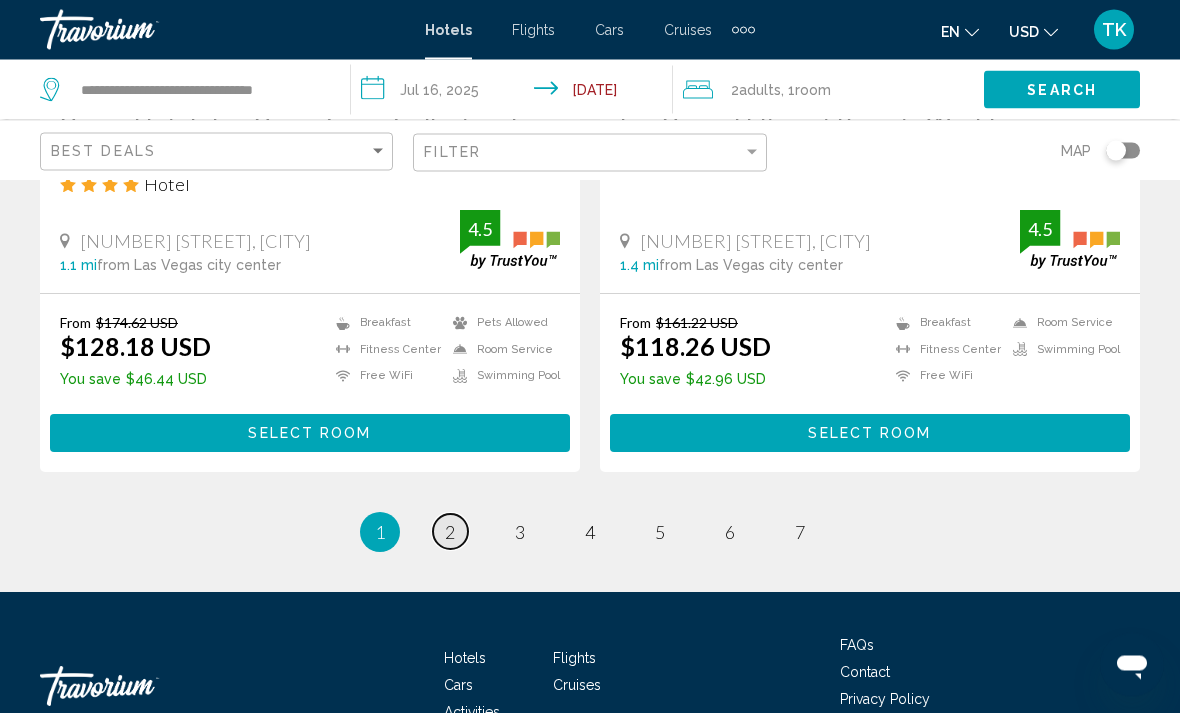 click on "page  2" at bounding box center (450, 532) 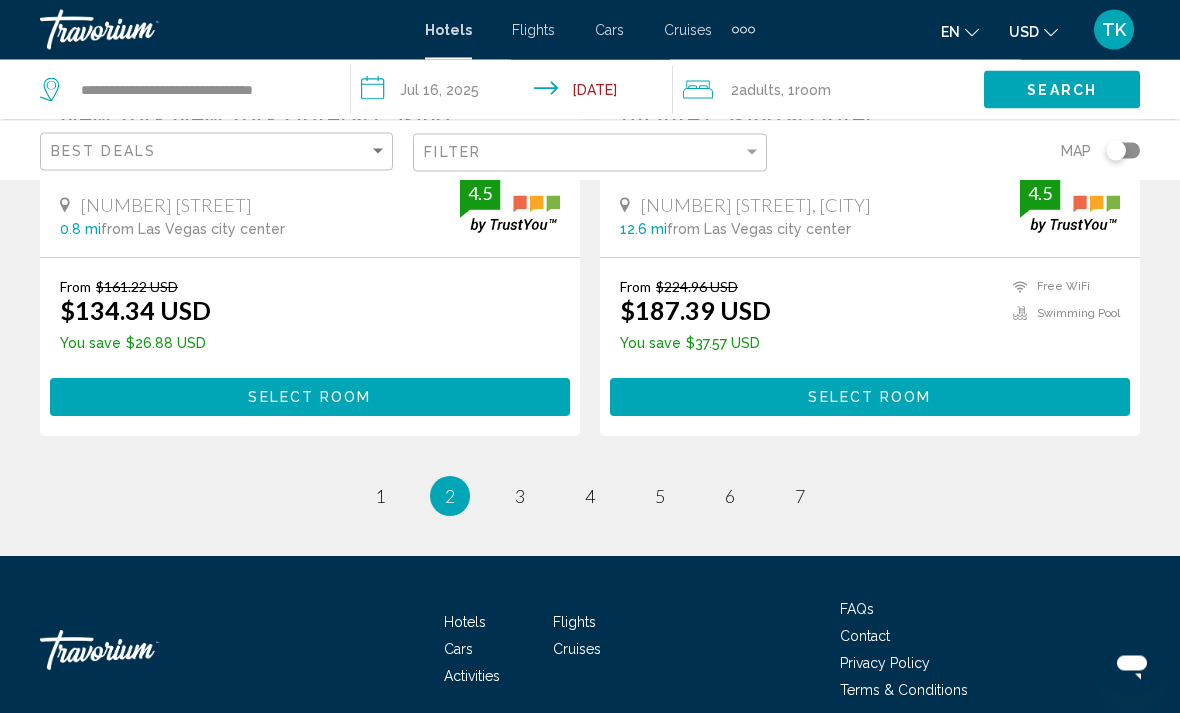 scroll, scrollTop: 4109, scrollLeft: 0, axis: vertical 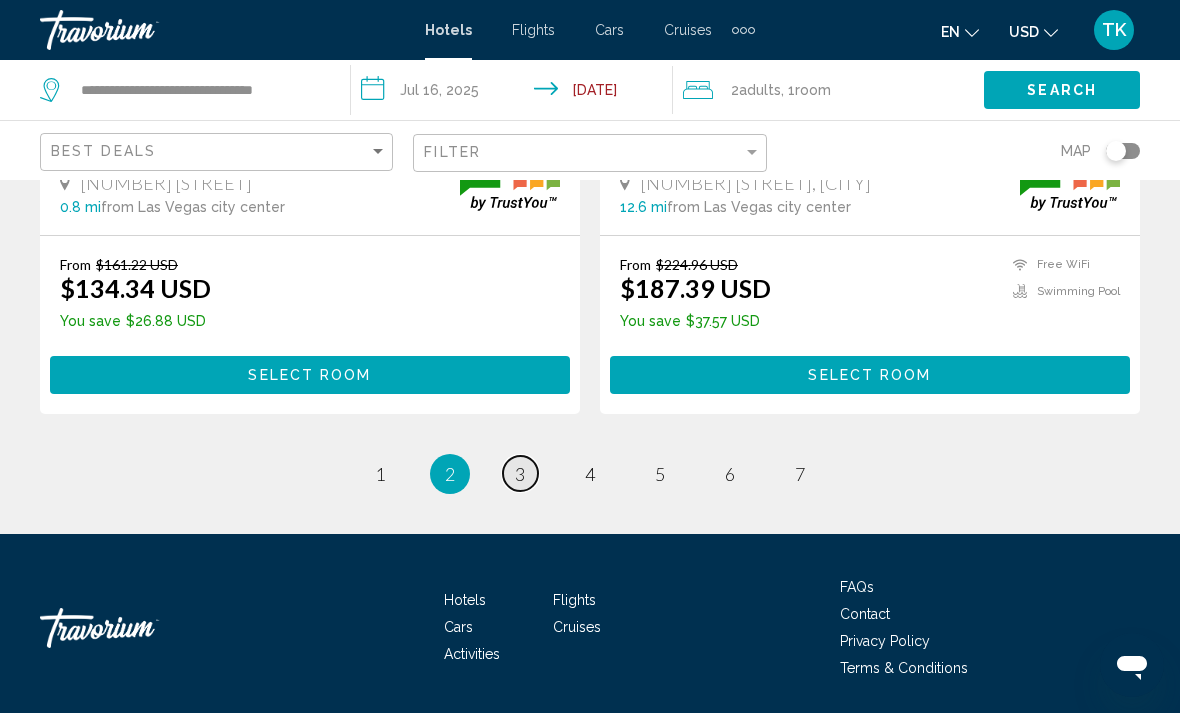 click on "page  3" at bounding box center [520, 473] 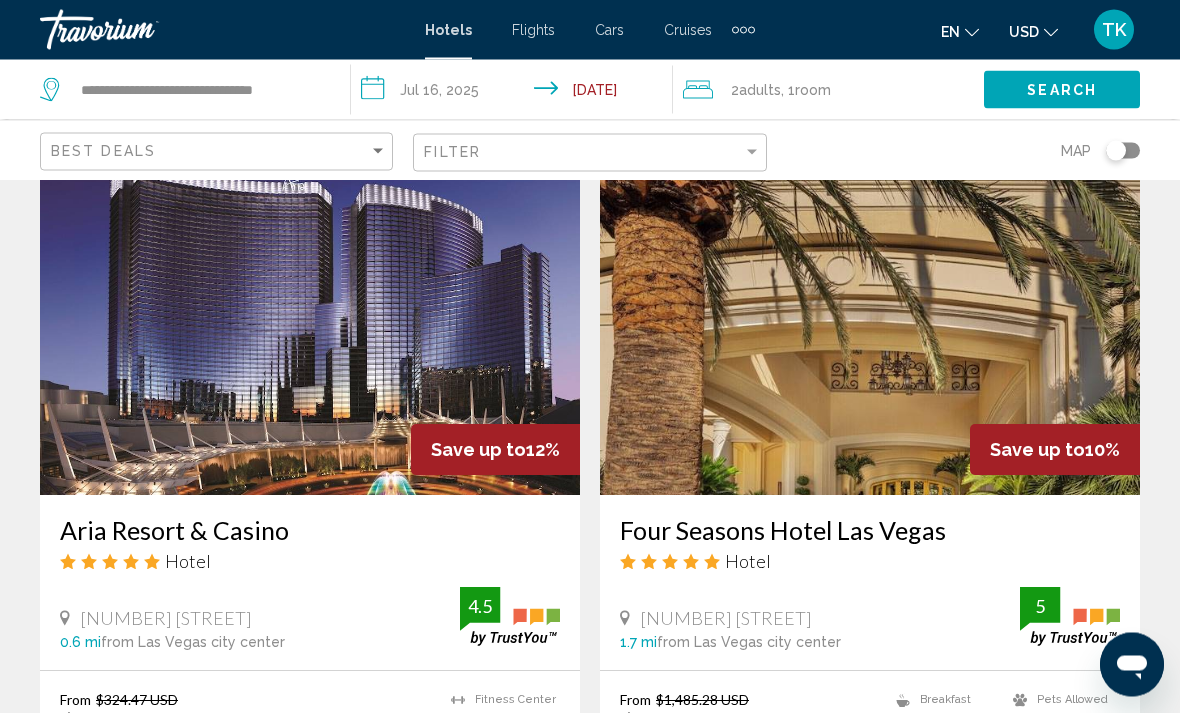 scroll, scrollTop: 3727, scrollLeft: 0, axis: vertical 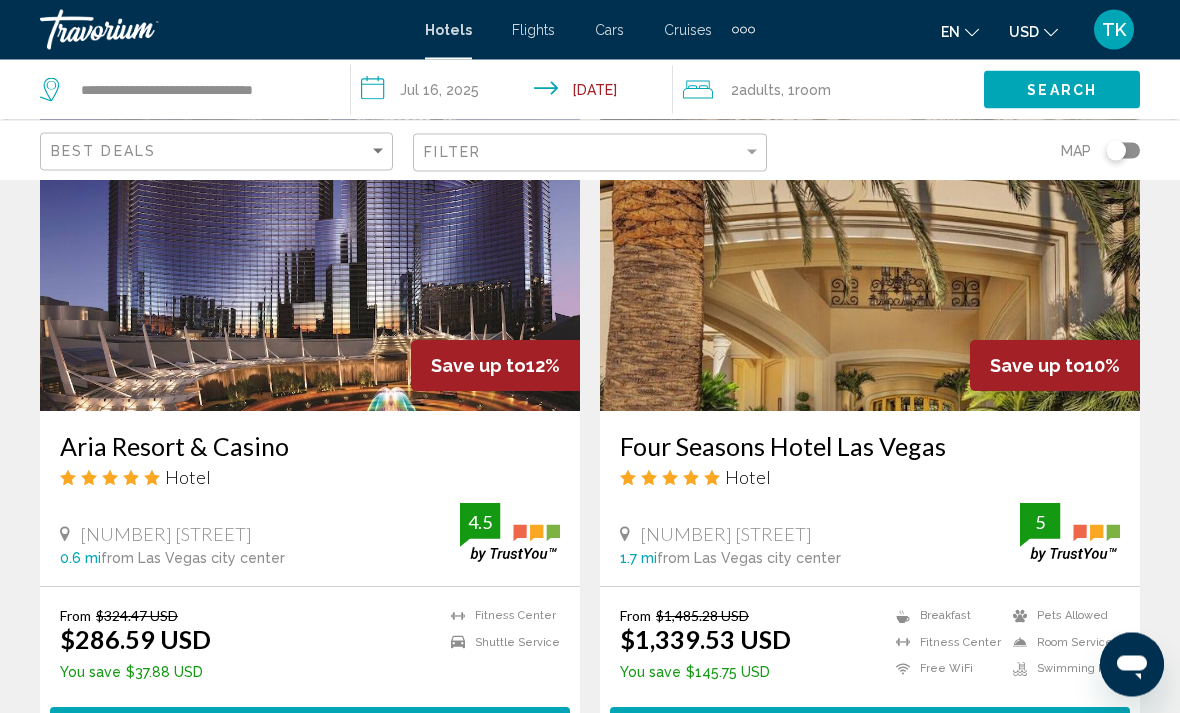 click on "Hotel" at bounding box center [870, 478] 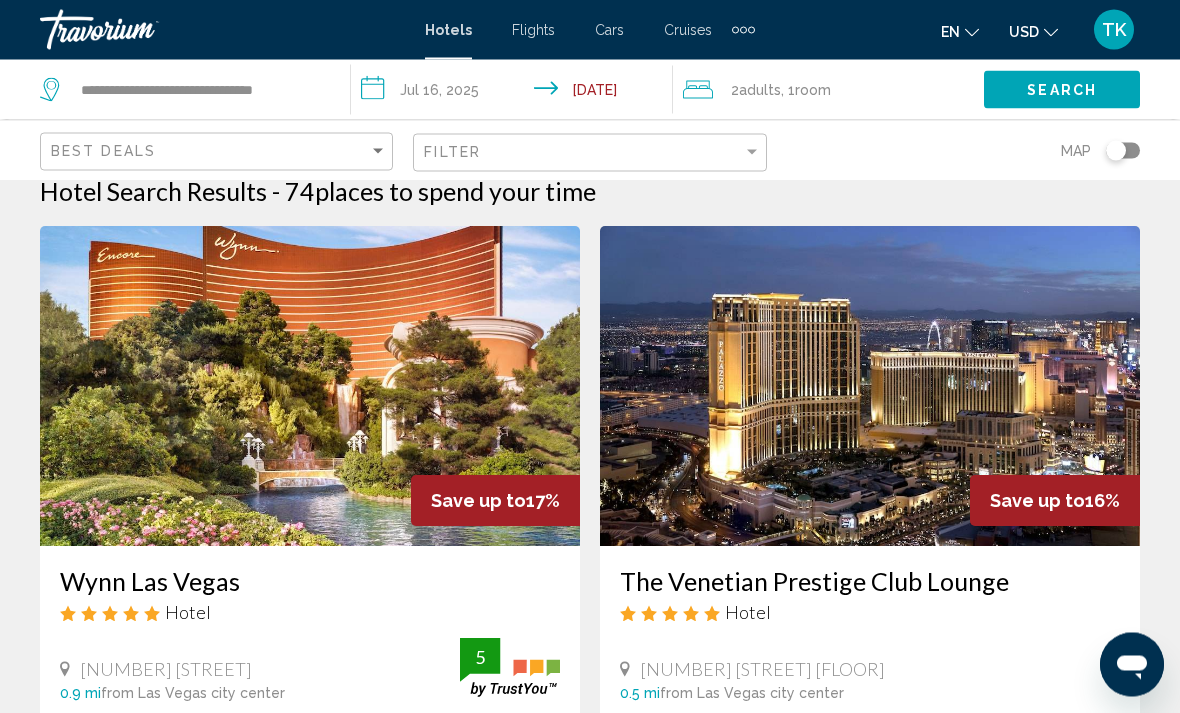 scroll, scrollTop: 0, scrollLeft: 0, axis: both 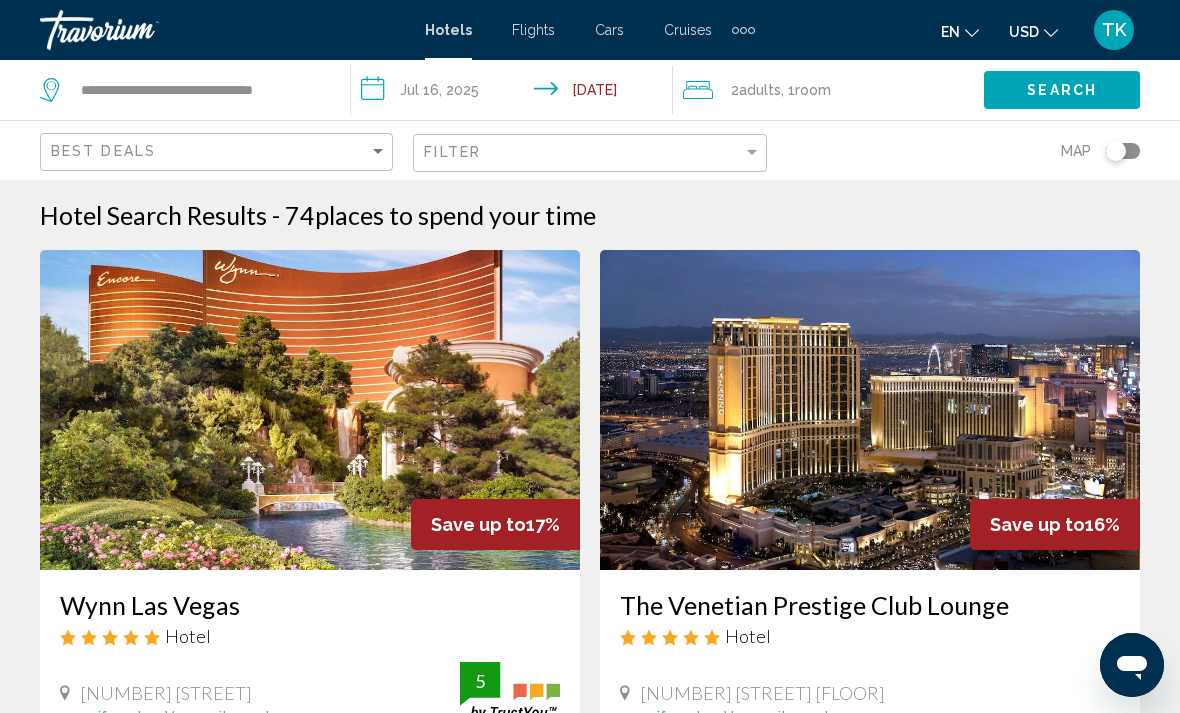 click on "**********" at bounding box center [515, 93] 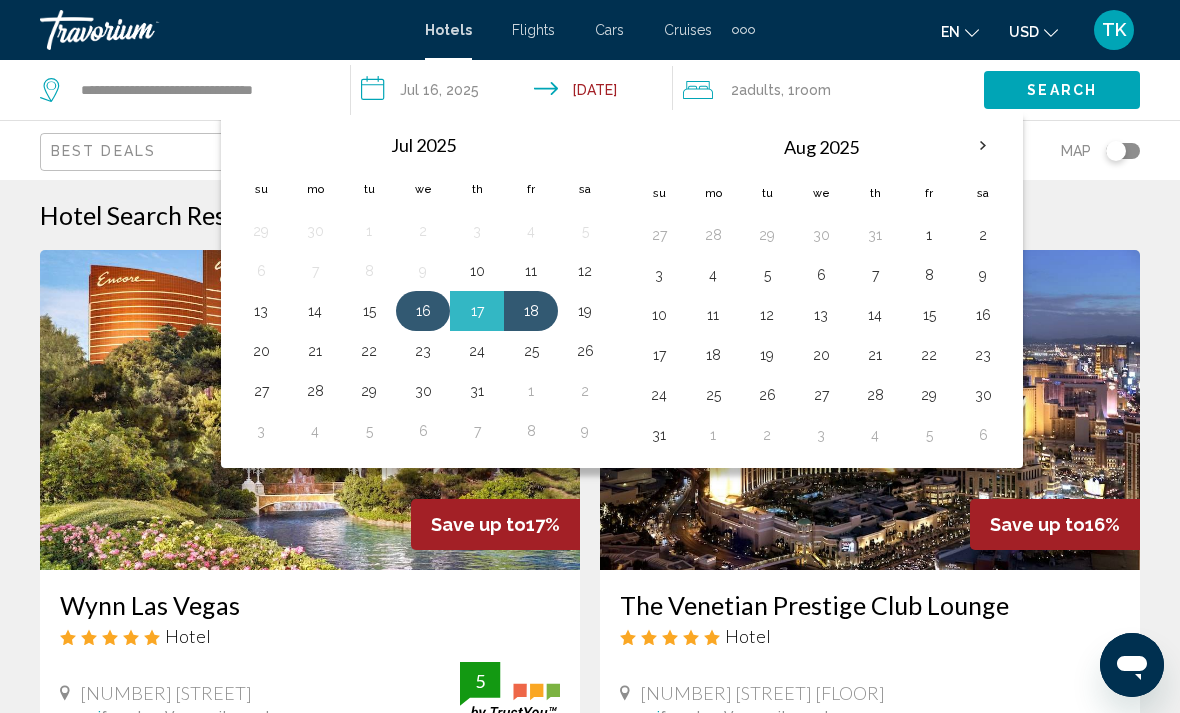 click on "16" at bounding box center (423, 311) 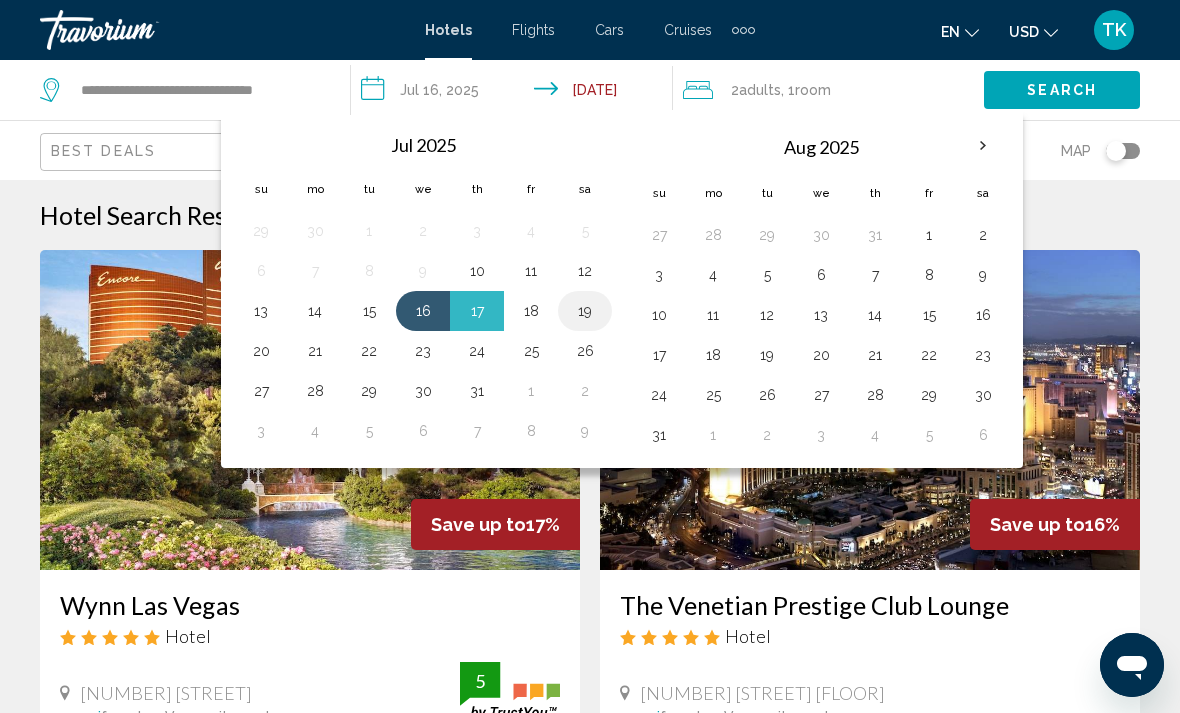 click on "19" at bounding box center (585, 311) 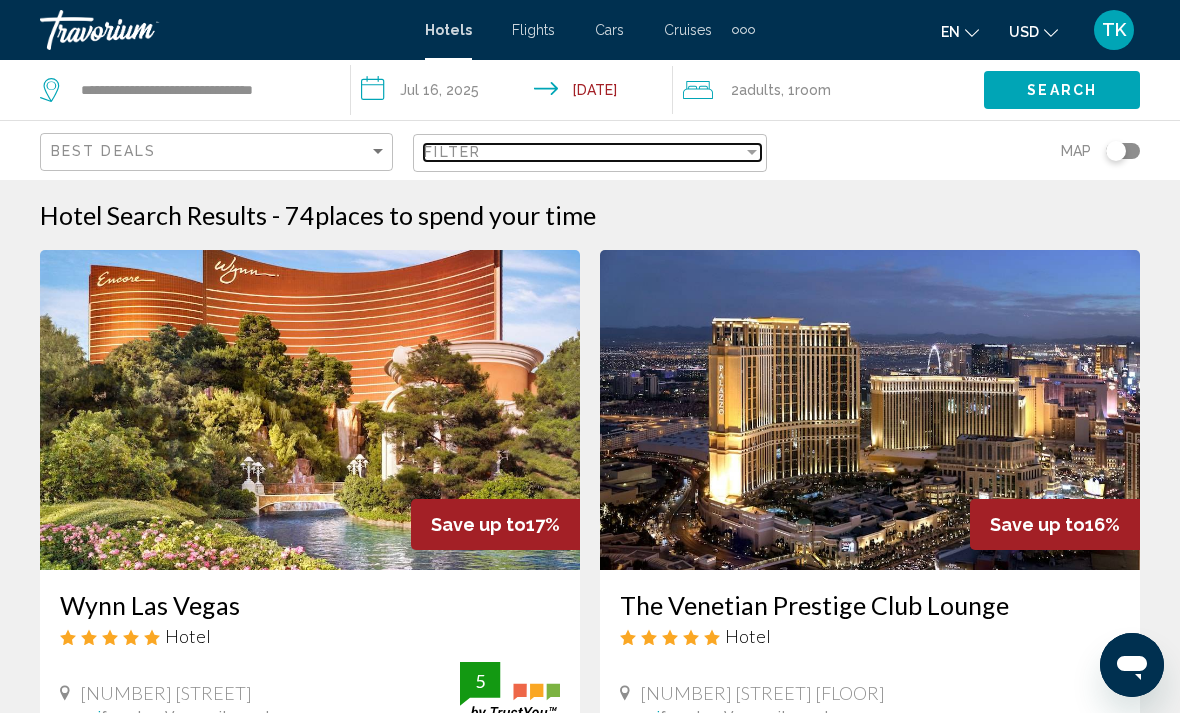 click on "Filter" at bounding box center (583, 152) 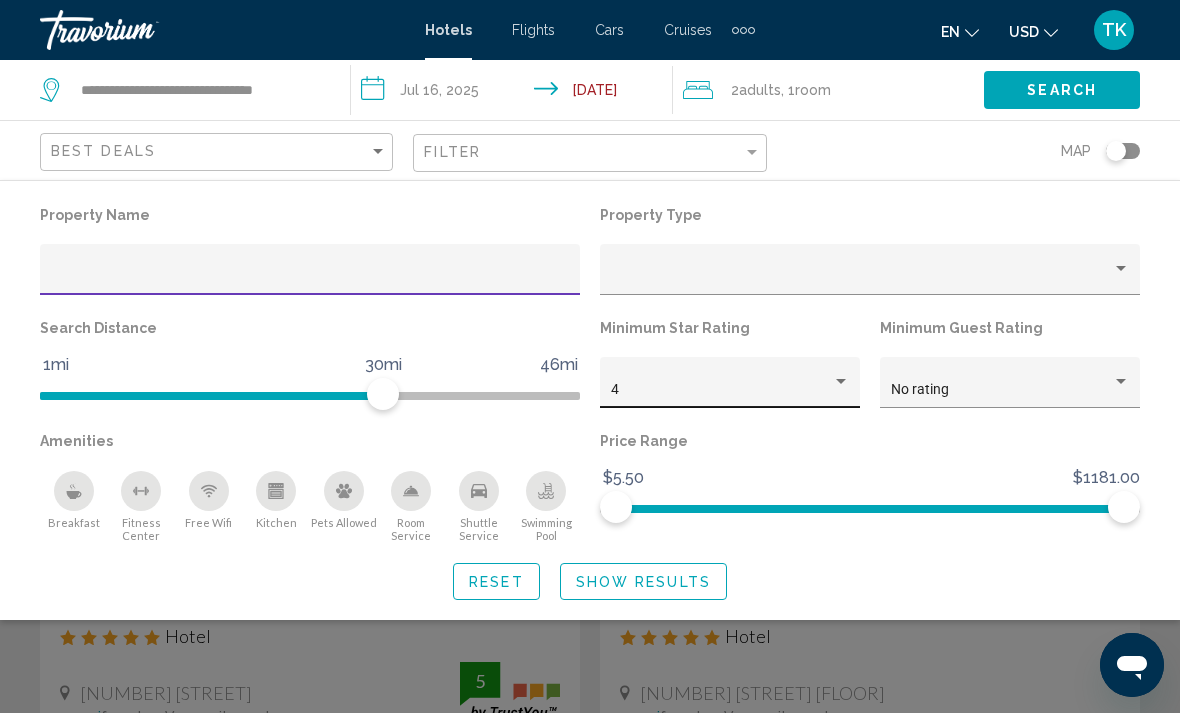 click at bounding box center (841, 382) 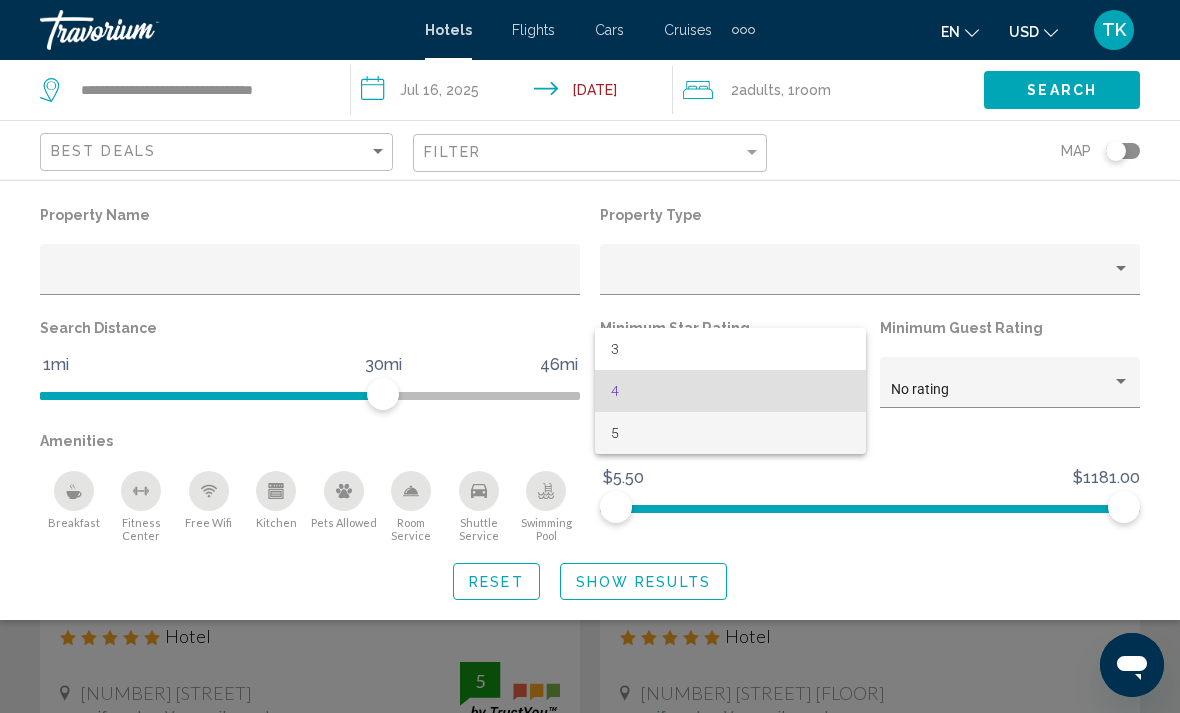 click on "5" at bounding box center (730, 433) 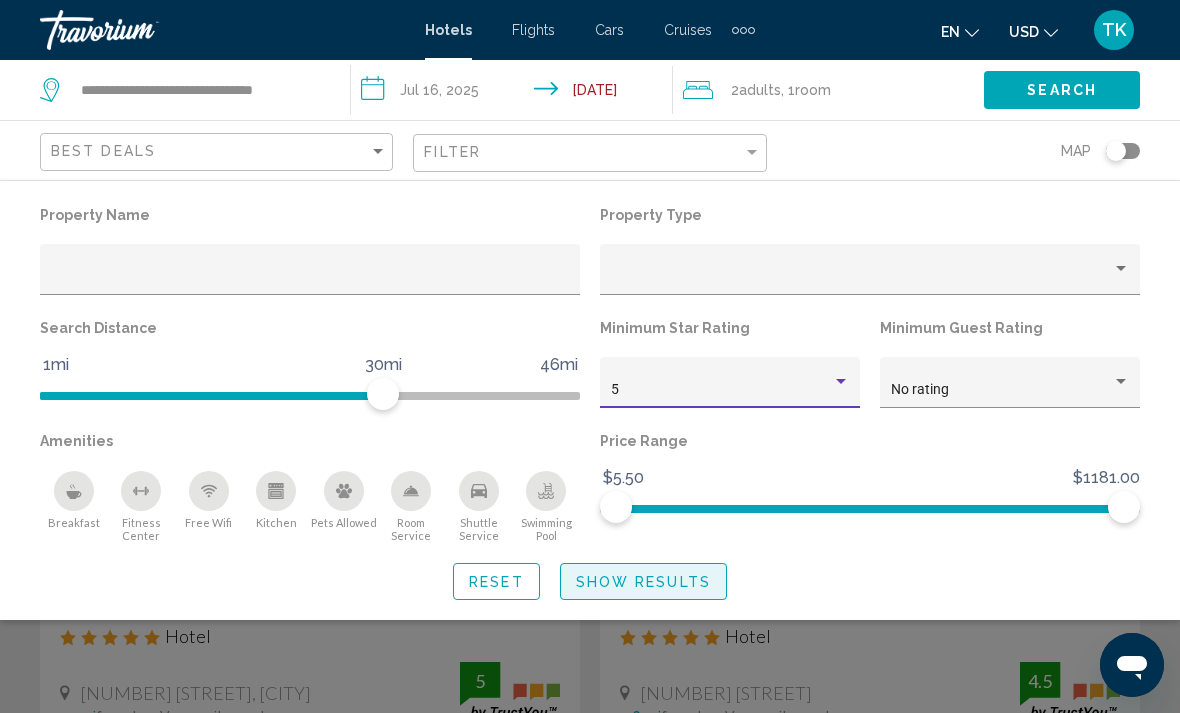 click on "Show Results" 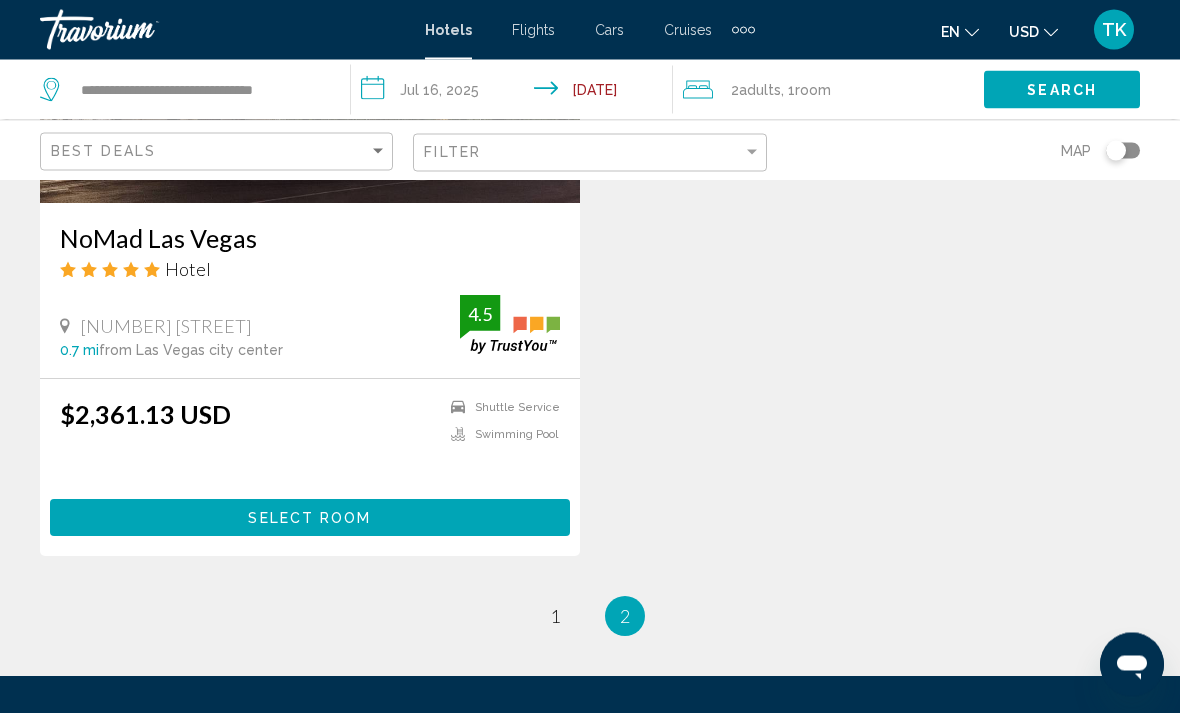 scroll, scrollTop: 3227, scrollLeft: 0, axis: vertical 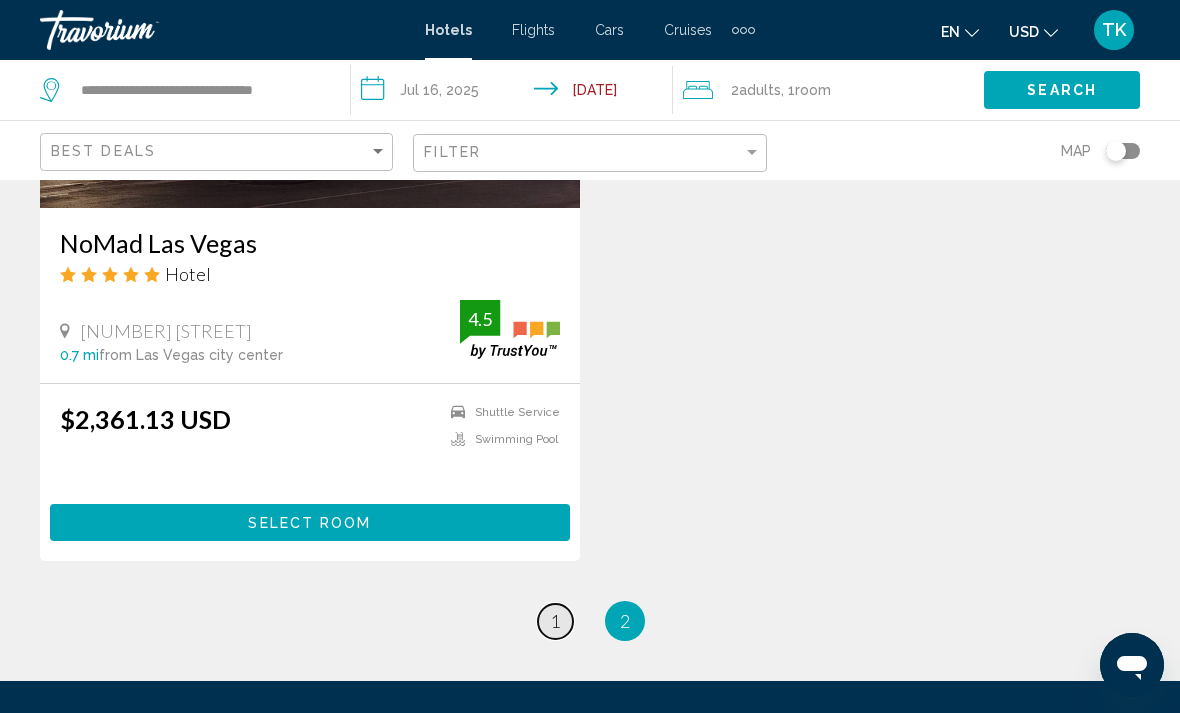 click on "page  1" at bounding box center [555, 621] 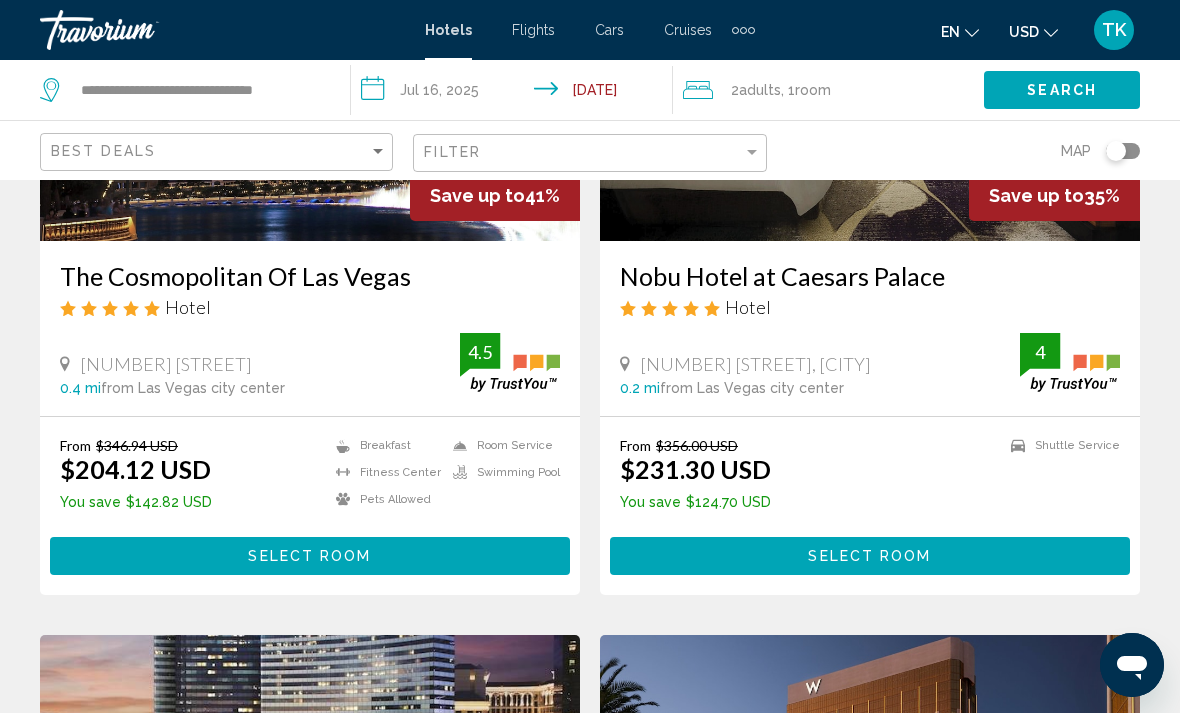 scroll, scrollTop: 349, scrollLeft: 0, axis: vertical 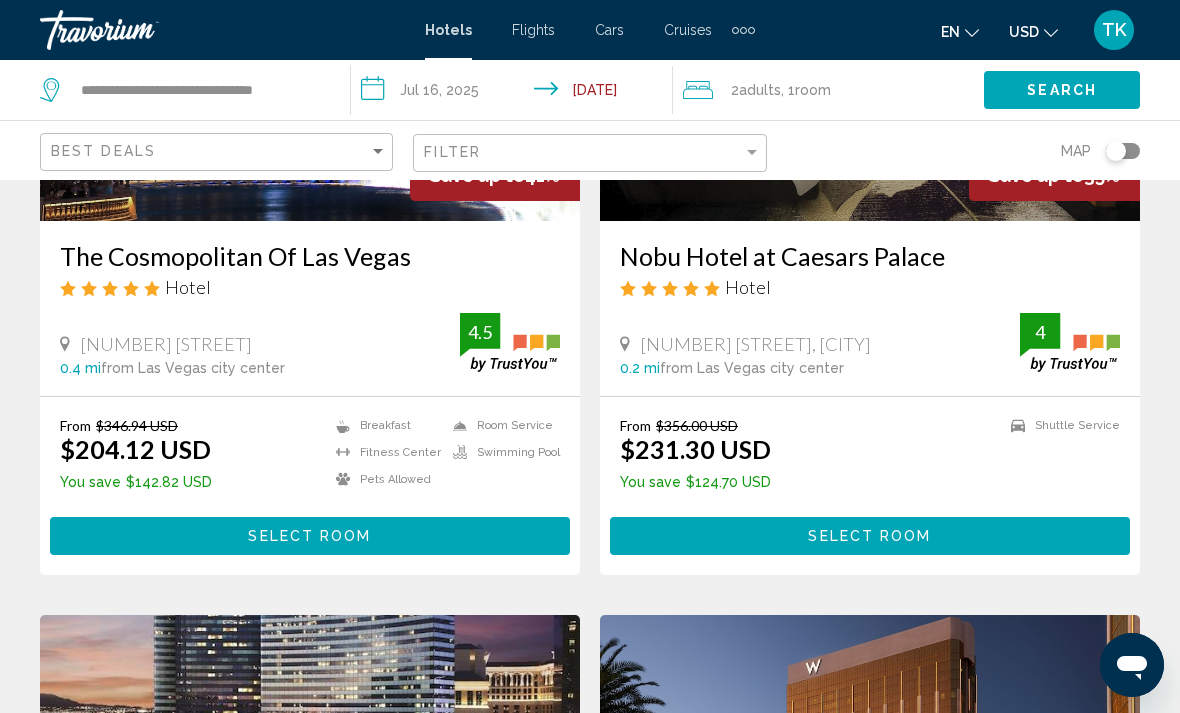 click on "2  Adult Adults , 1  Room rooms" 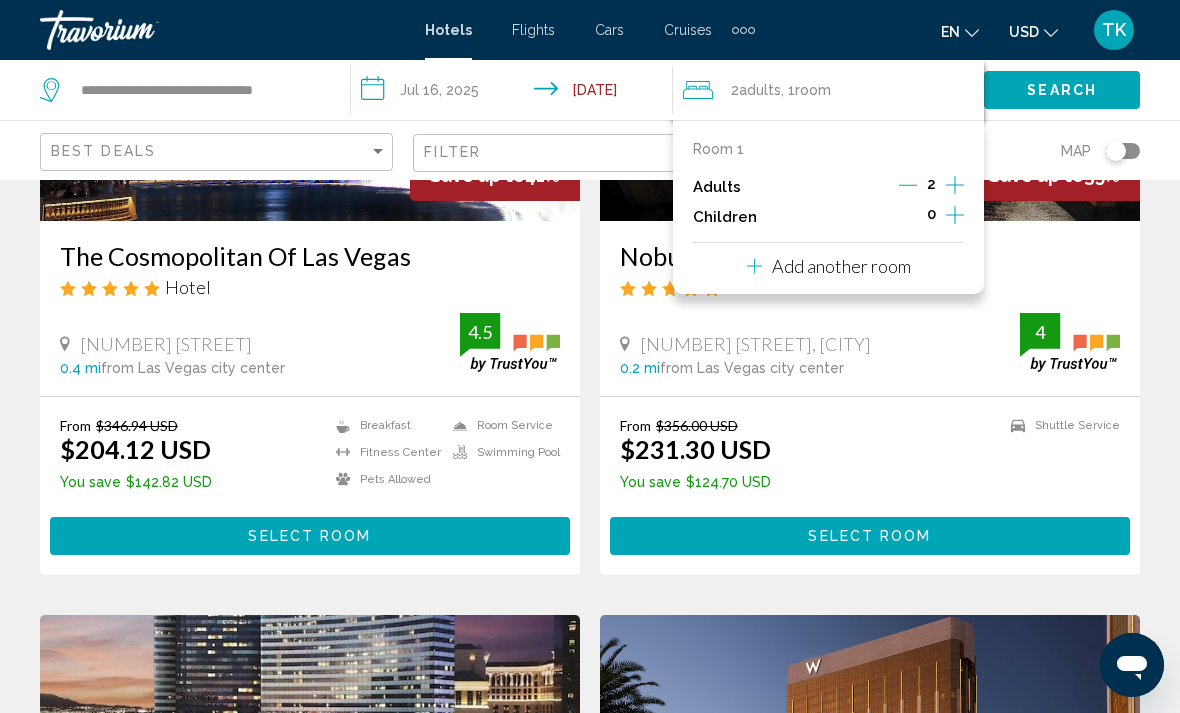 click 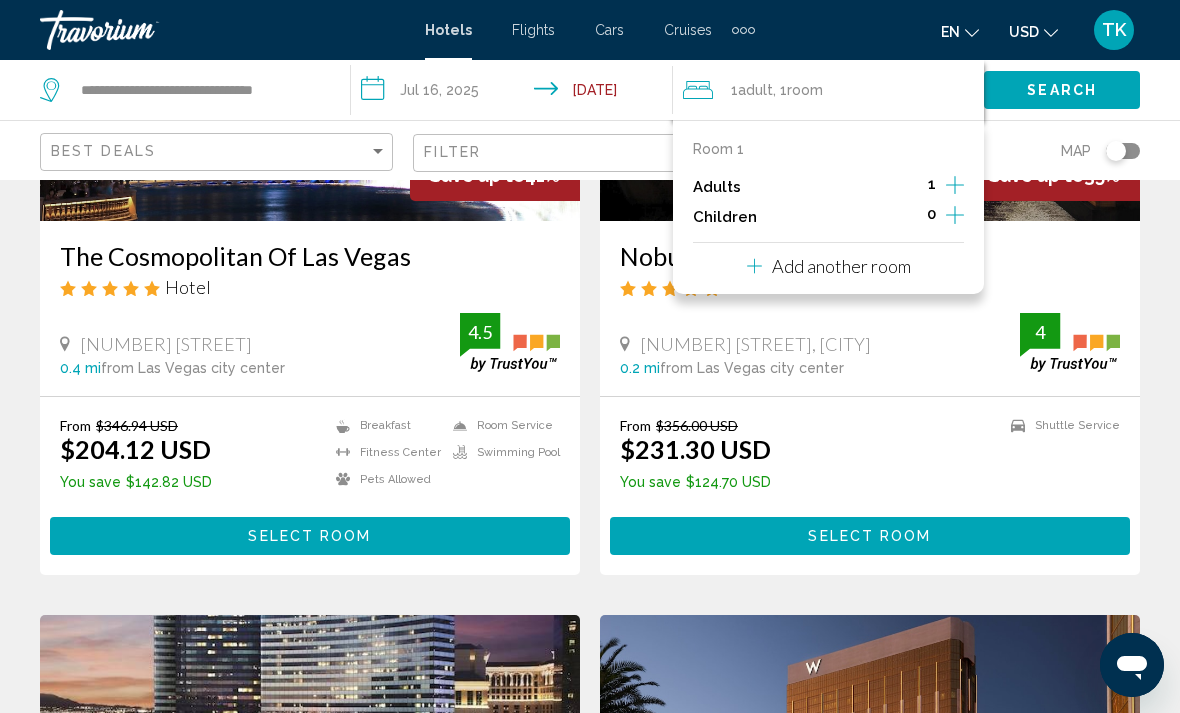 click on "Search" 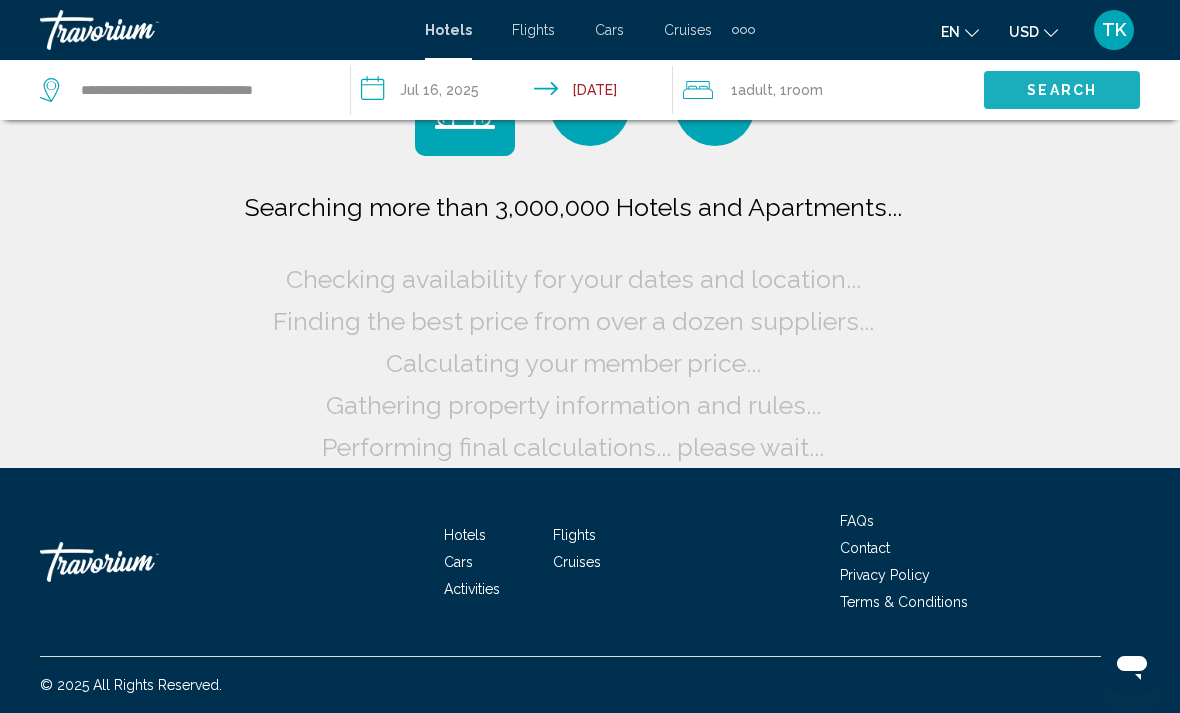 scroll, scrollTop: 30, scrollLeft: 0, axis: vertical 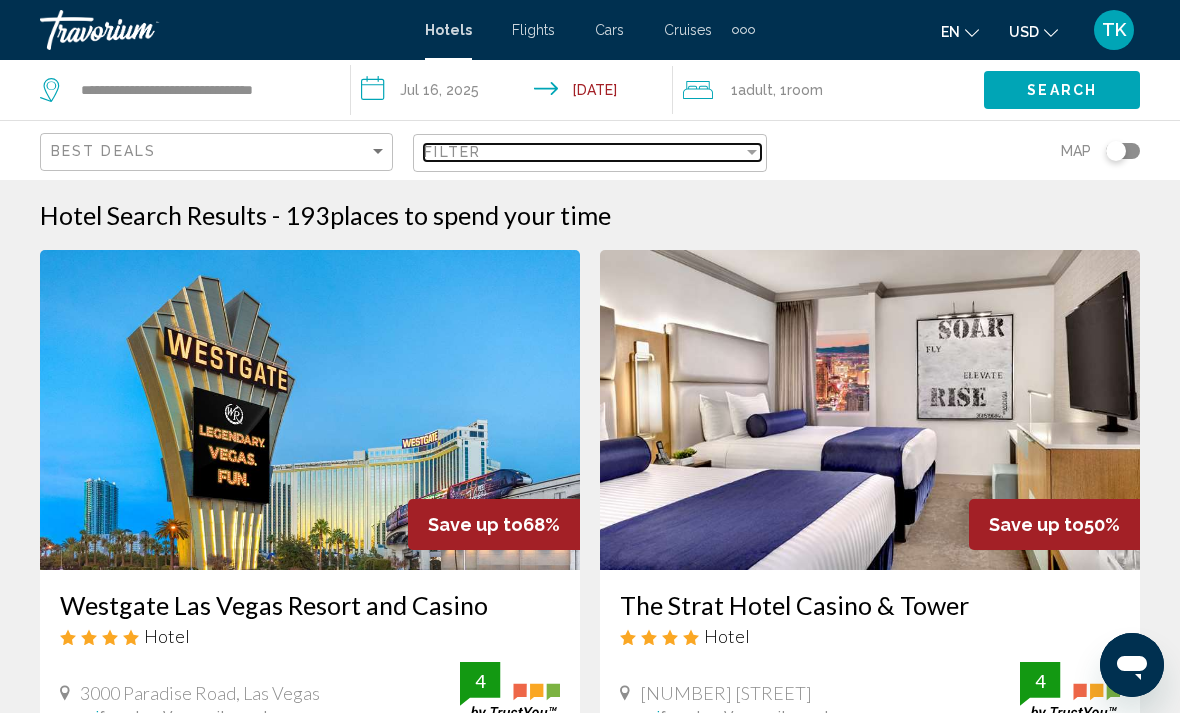 click on "Filter" at bounding box center (583, 152) 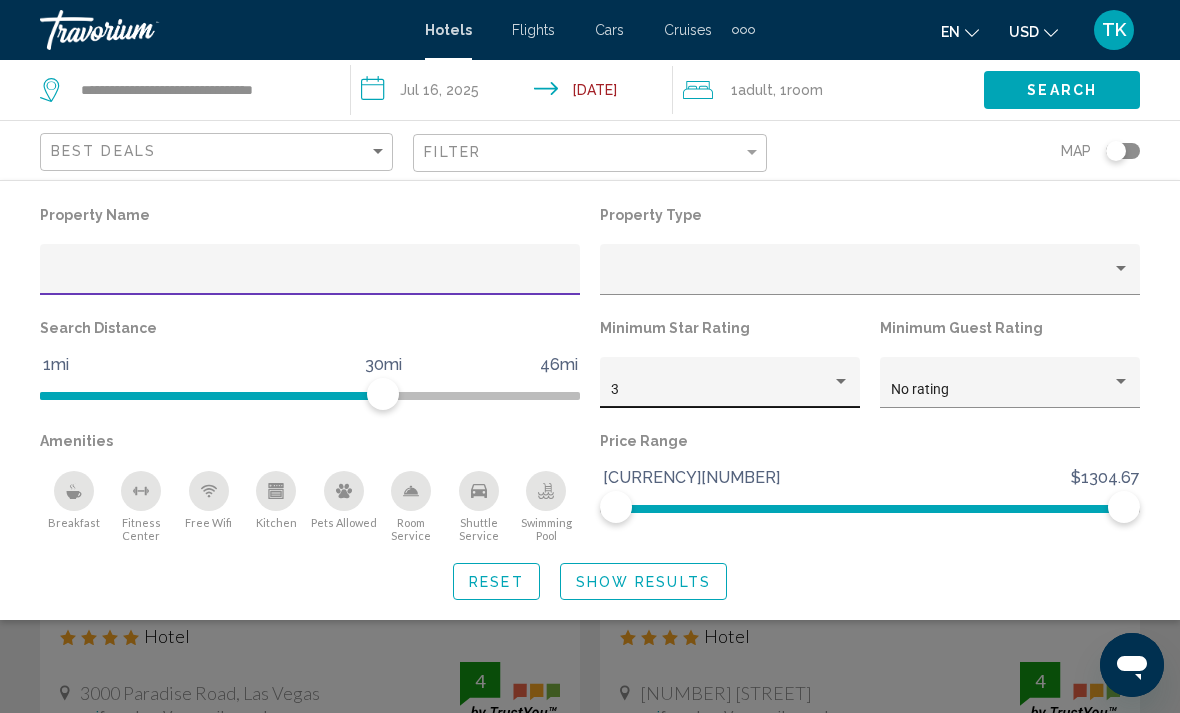 click on "3" at bounding box center (721, 390) 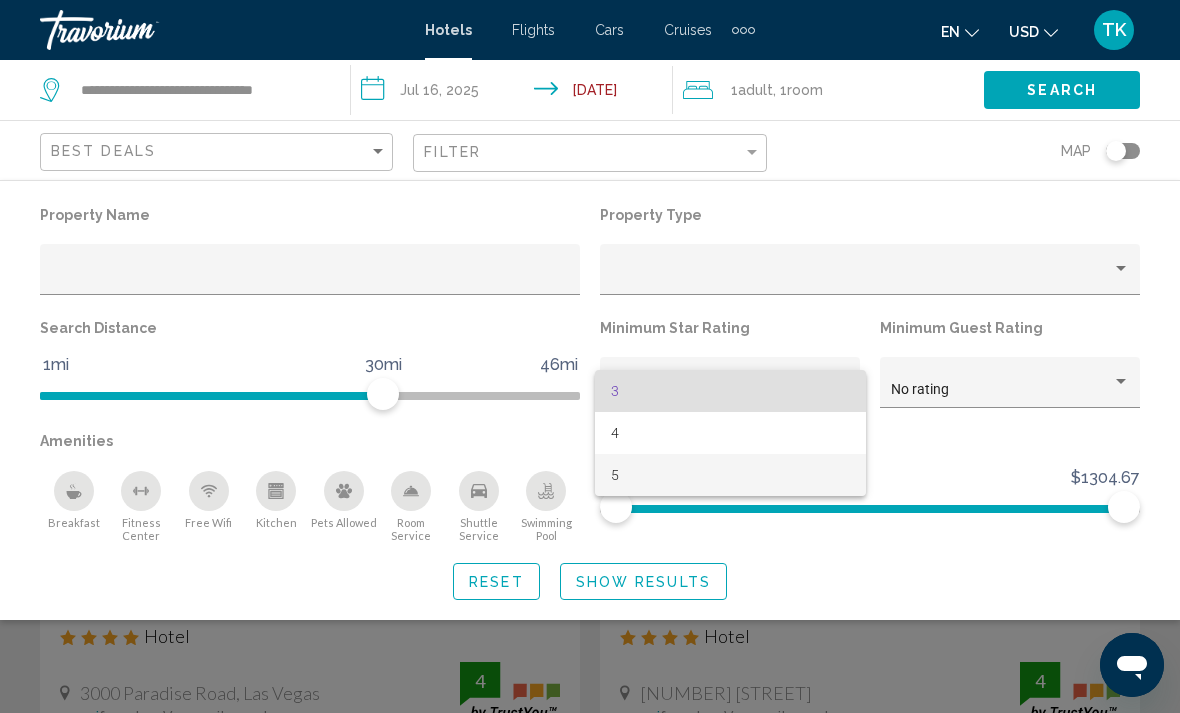 click on "5" at bounding box center (730, 475) 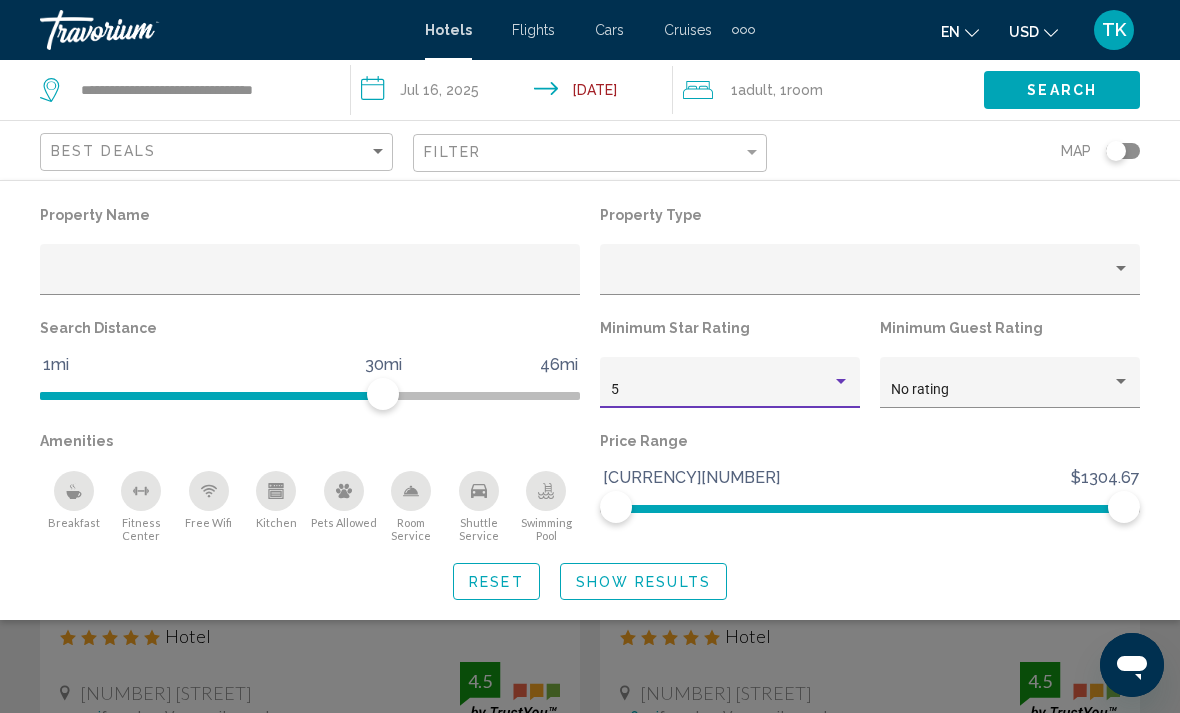 click on "Show Results" 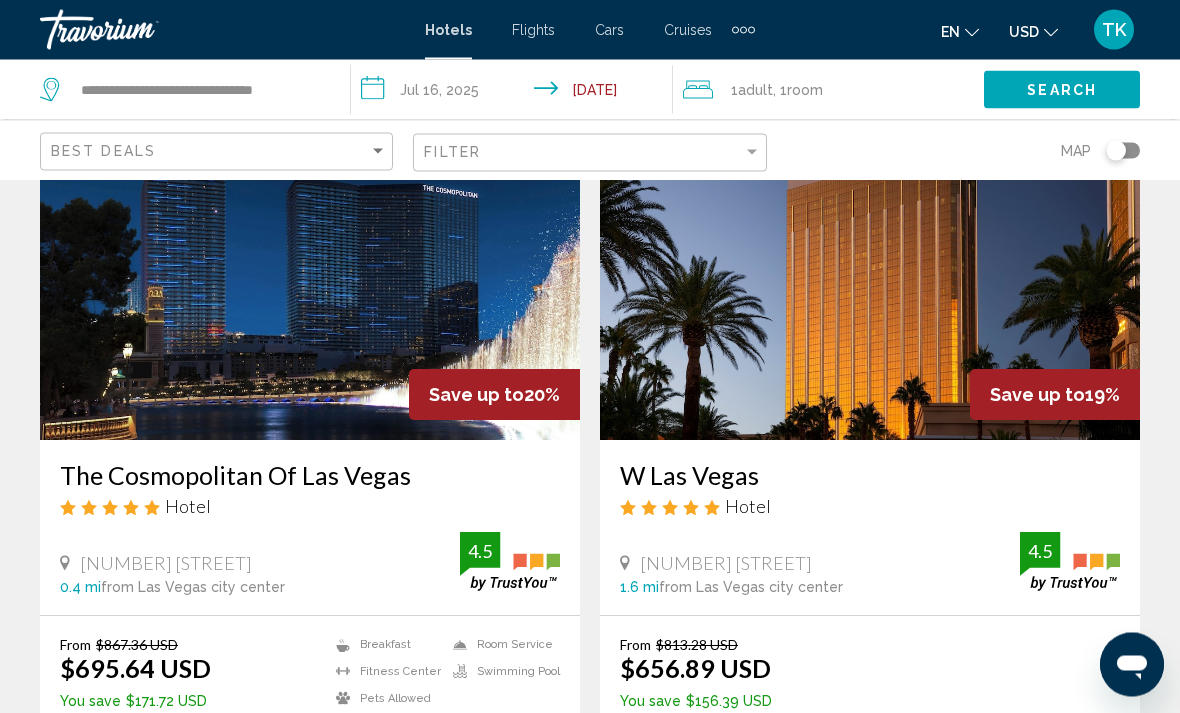 scroll, scrollTop: 131, scrollLeft: 0, axis: vertical 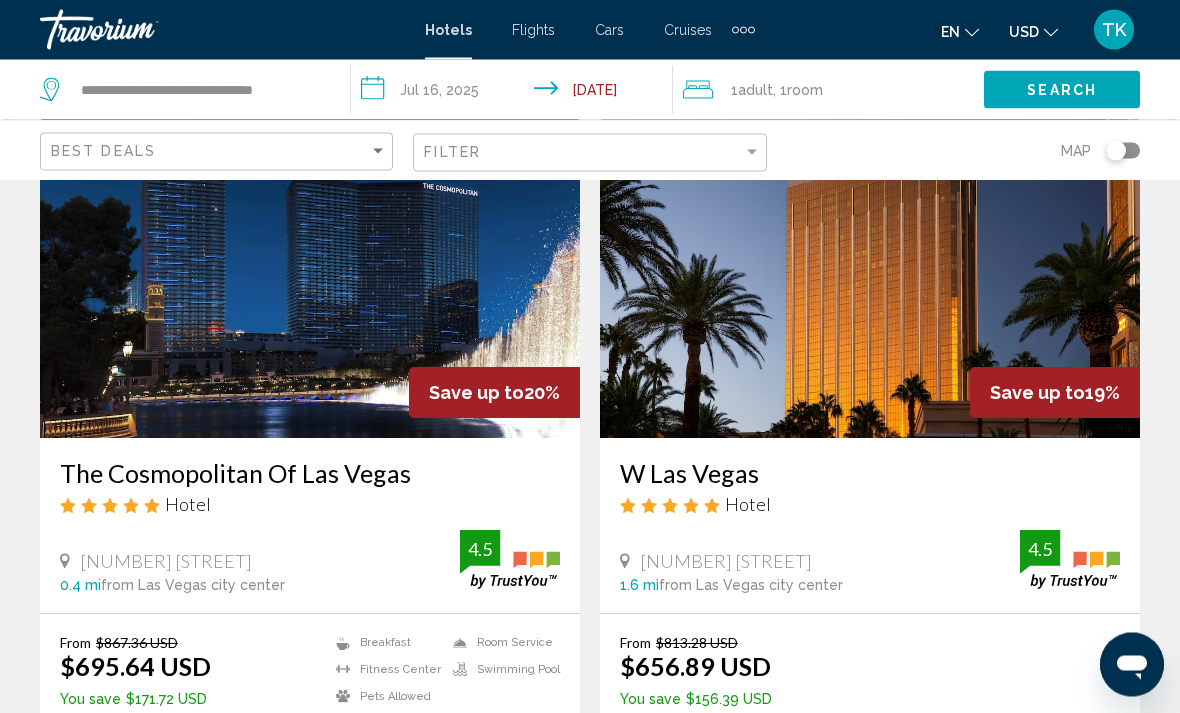 click on "Adult" 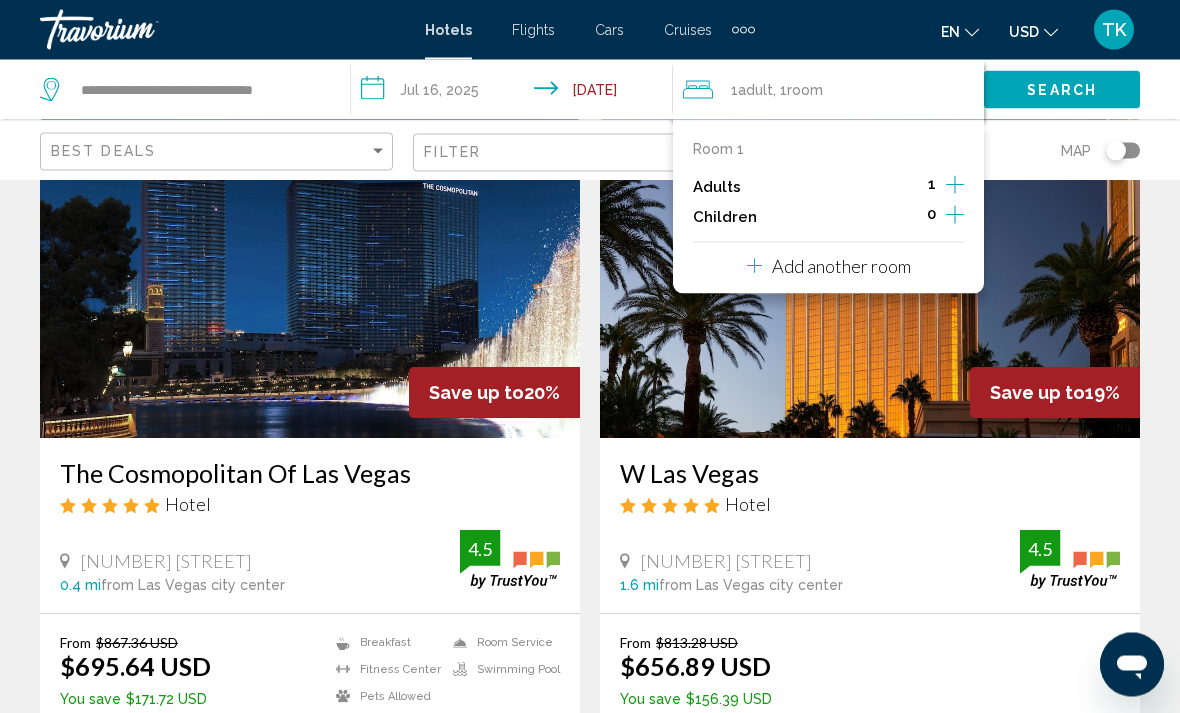 scroll, scrollTop: 132, scrollLeft: 0, axis: vertical 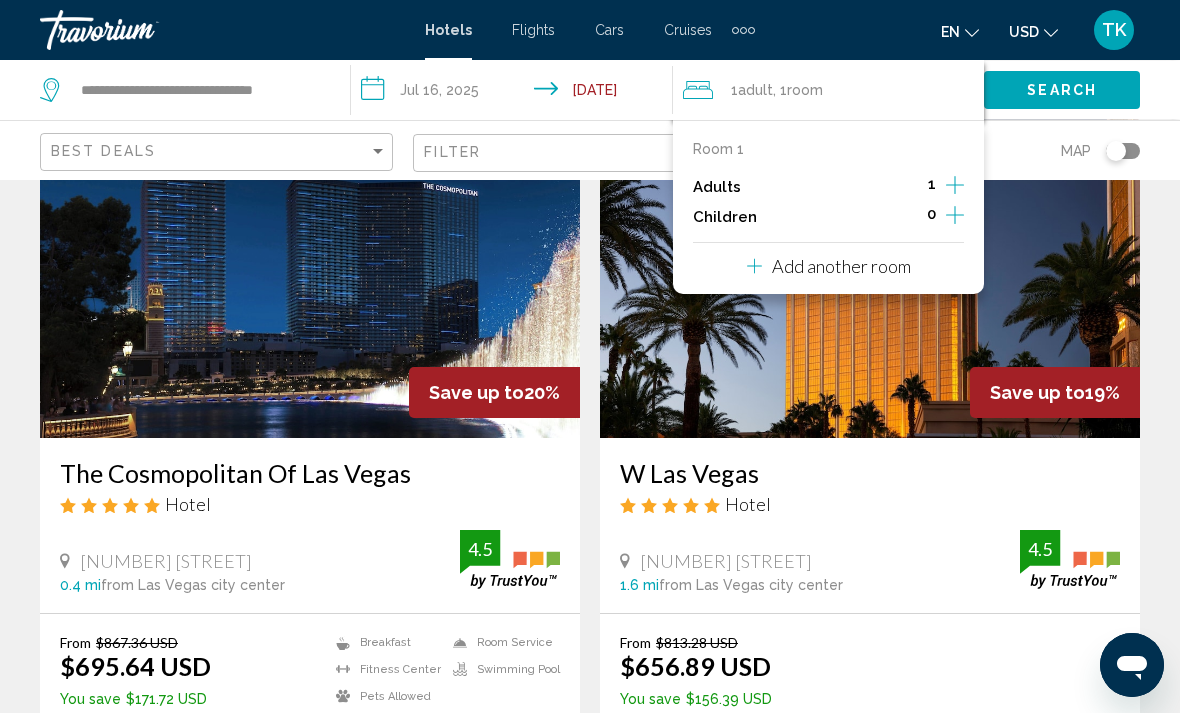 click 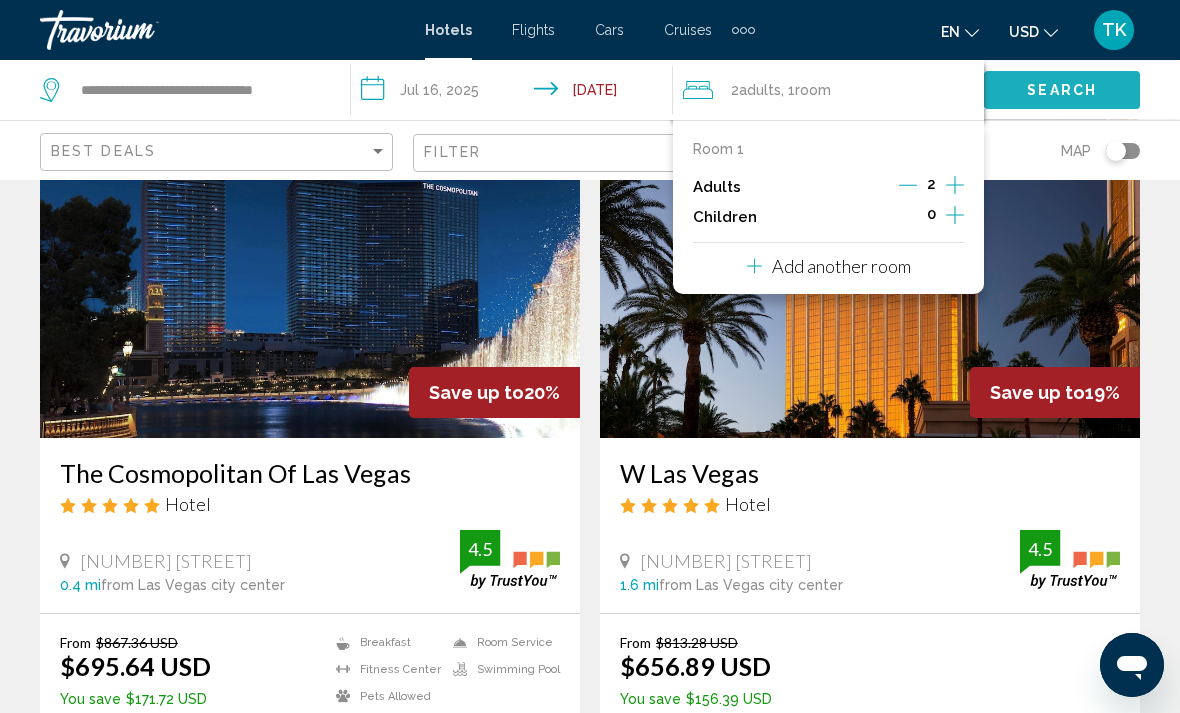 click on "Search" 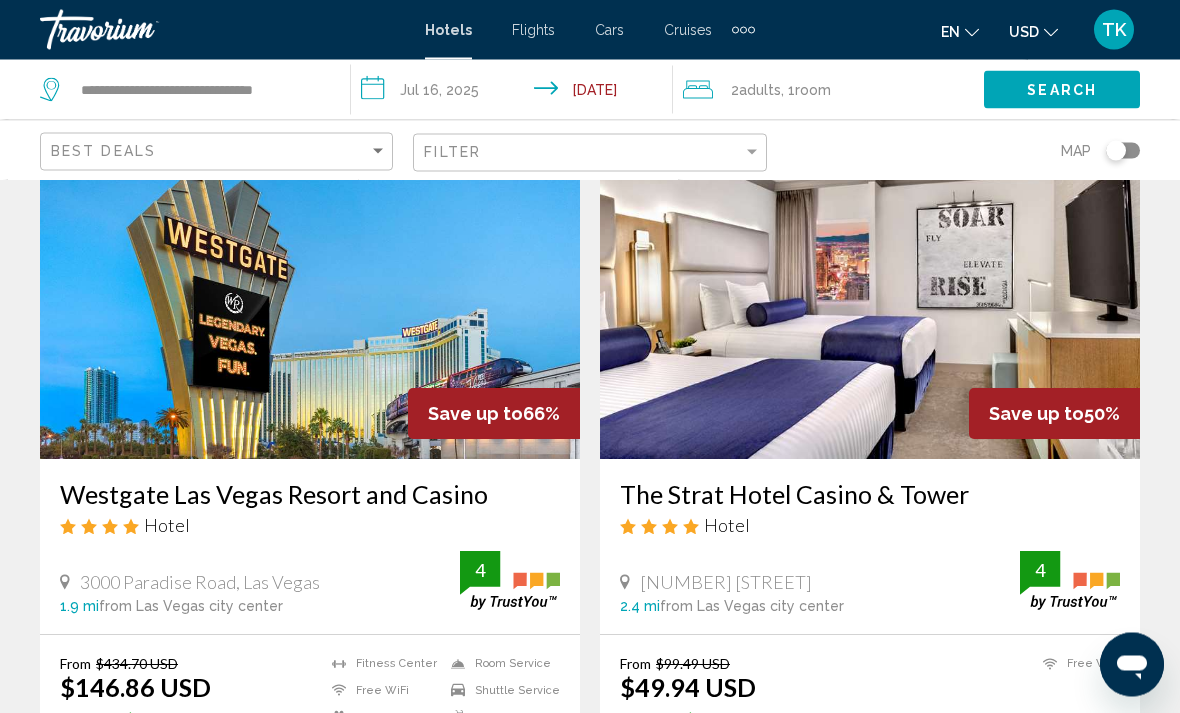 scroll, scrollTop: 111, scrollLeft: 0, axis: vertical 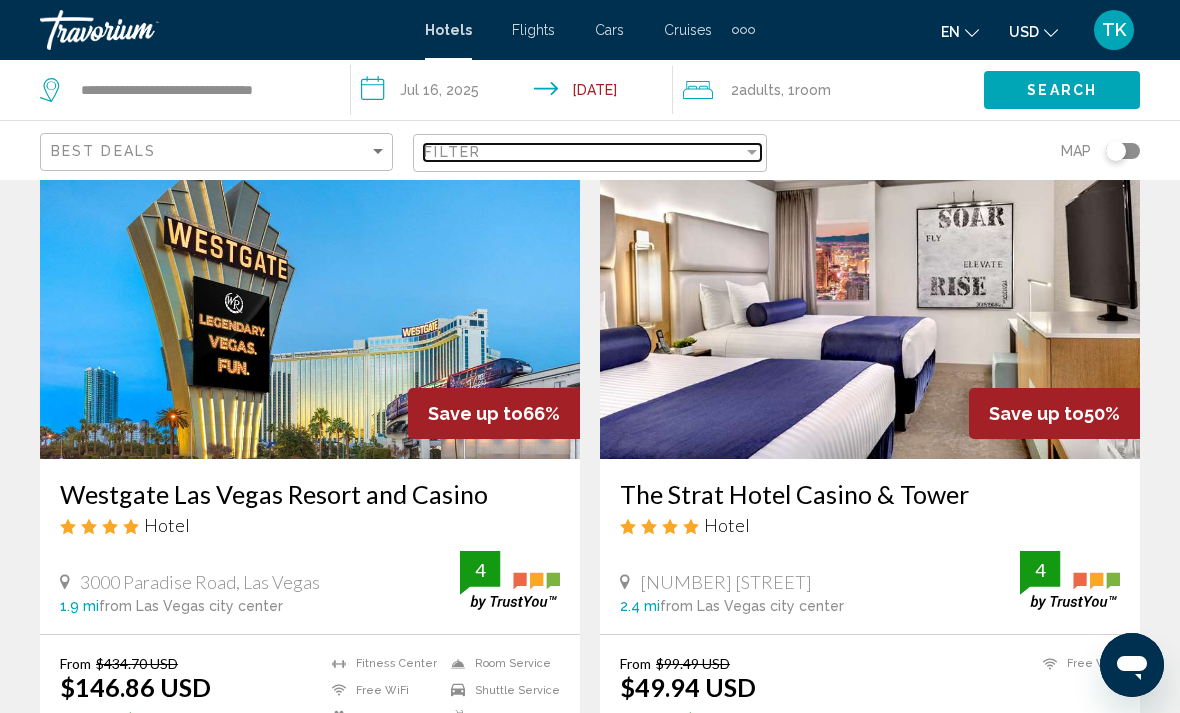 click at bounding box center [752, 152] 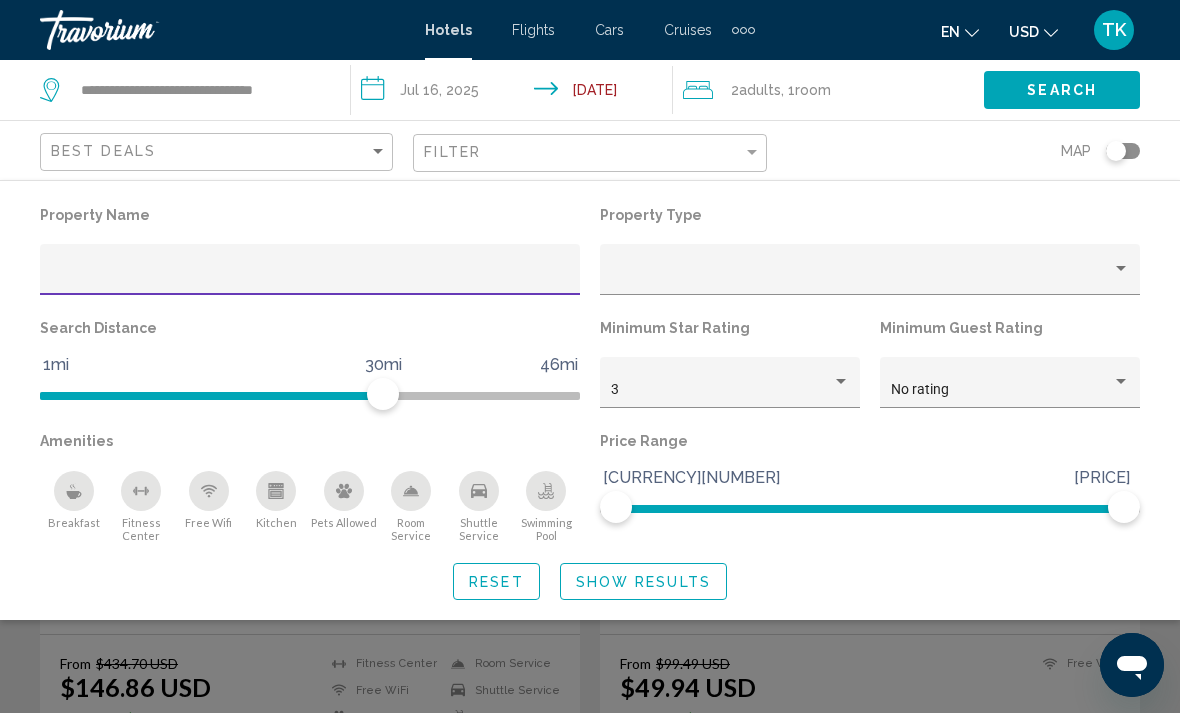 scroll, scrollTop: 110, scrollLeft: 0, axis: vertical 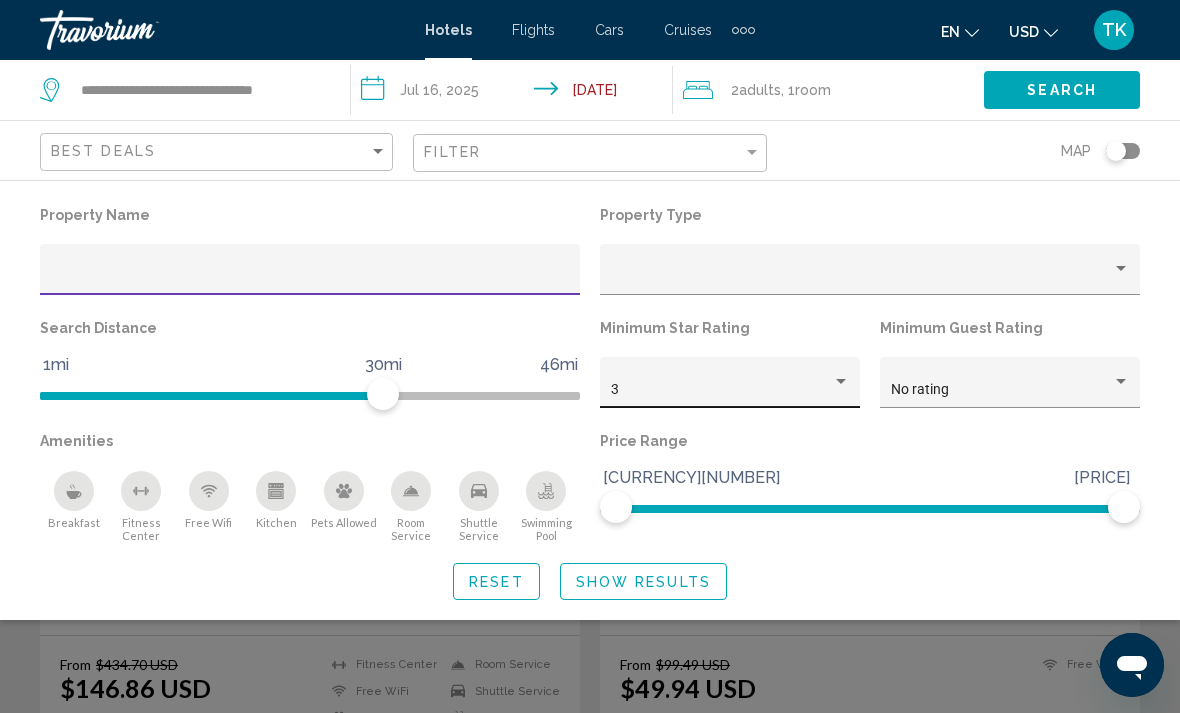click at bounding box center [841, 382] 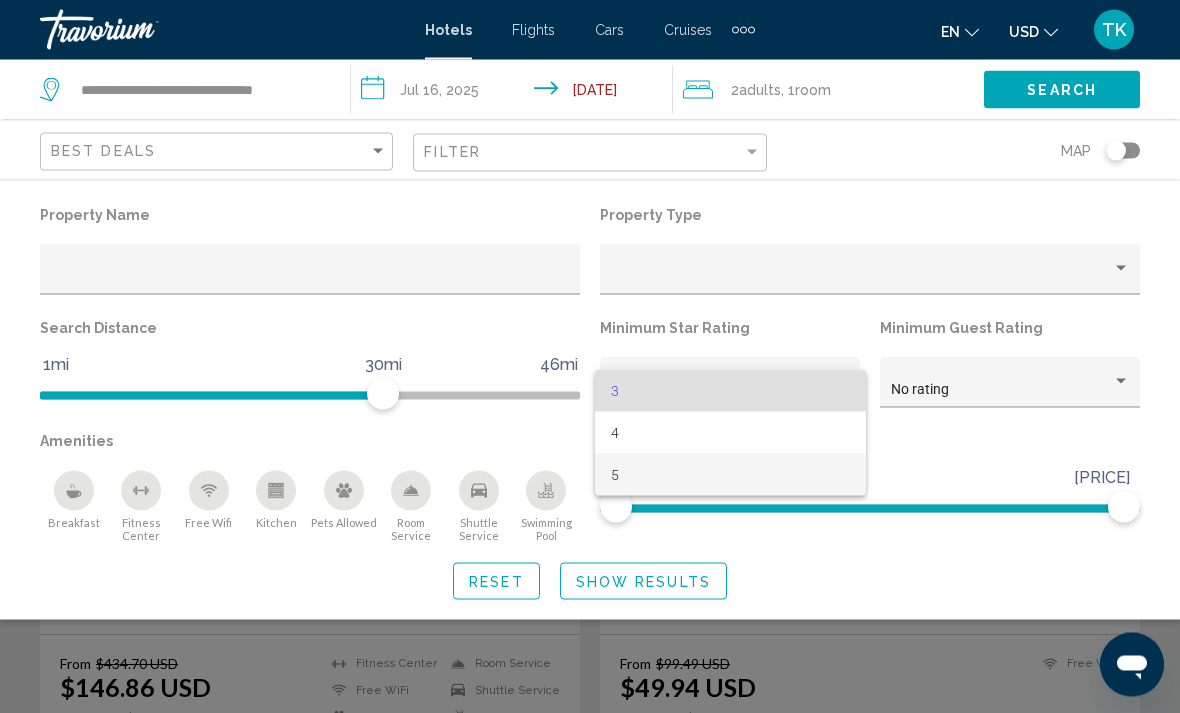 scroll, scrollTop: 111, scrollLeft: 0, axis: vertical 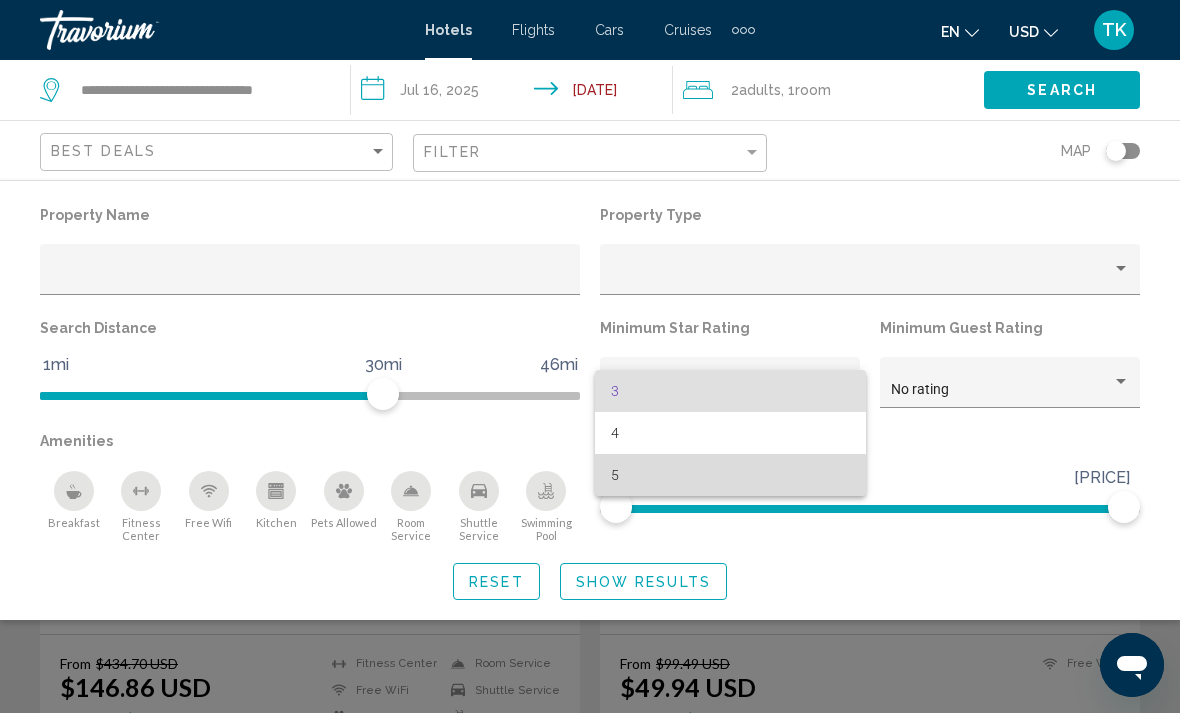 click on "5" at bounding box center [730, 475] 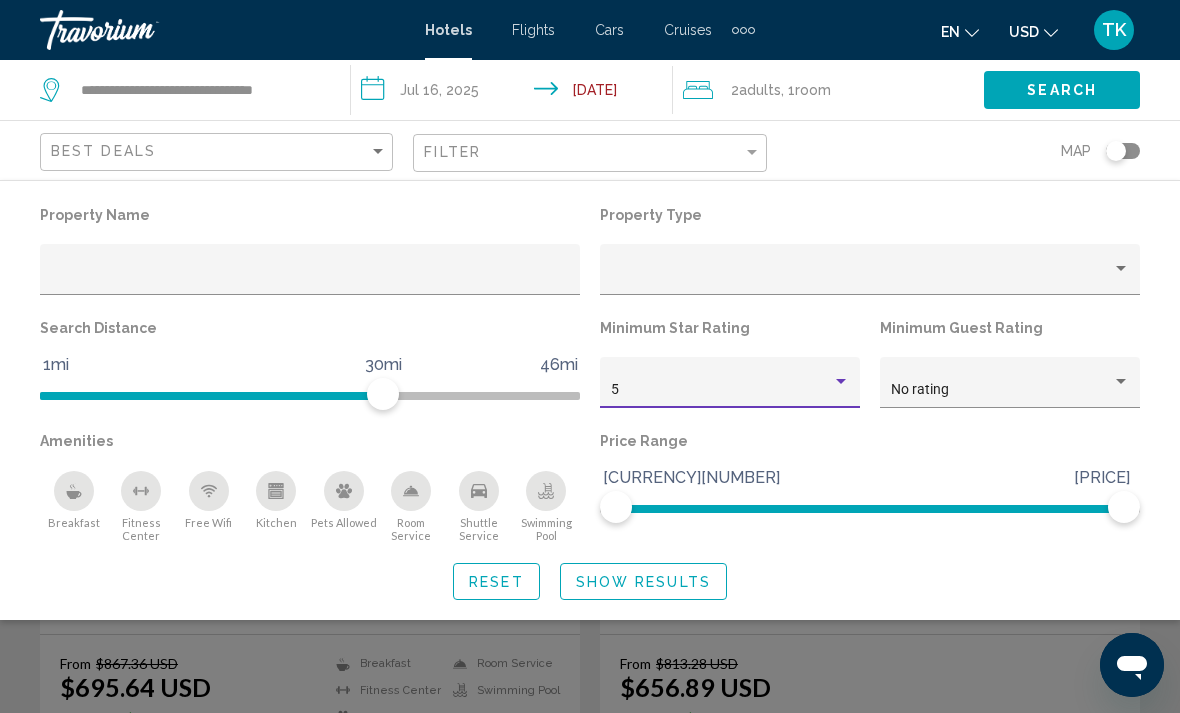 click on "Show Results" 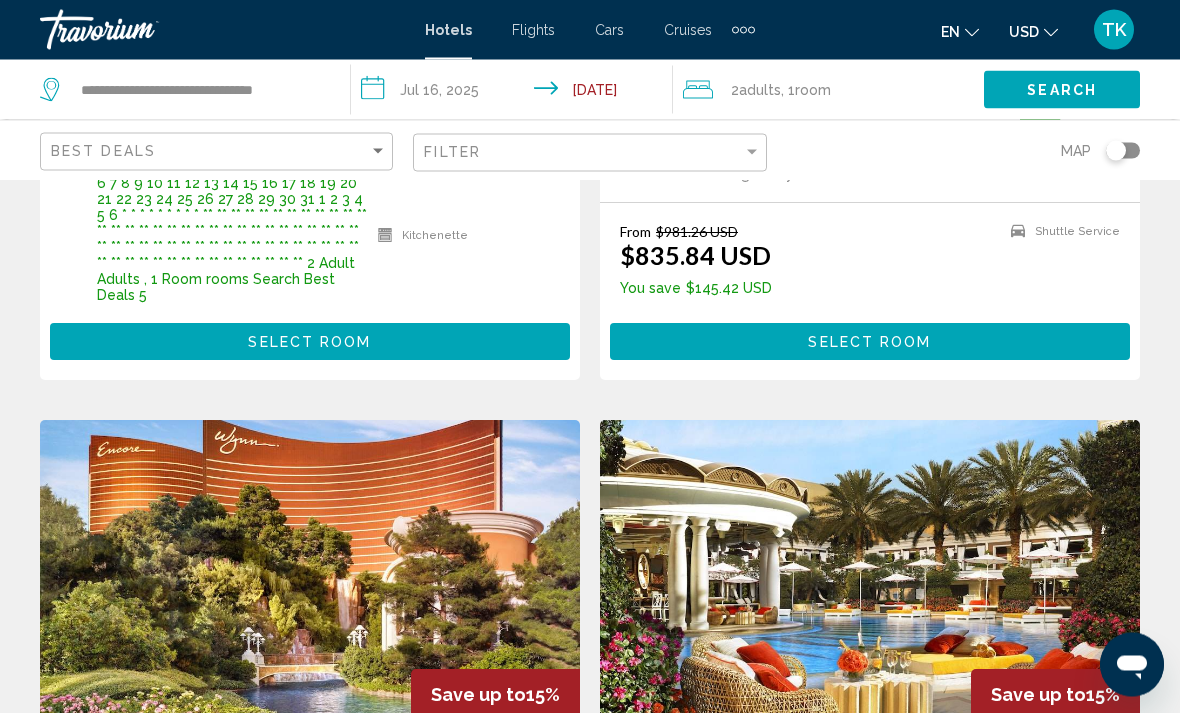 scroll, scrollTop: 2235, scrollLeft: 0, axis: vertical 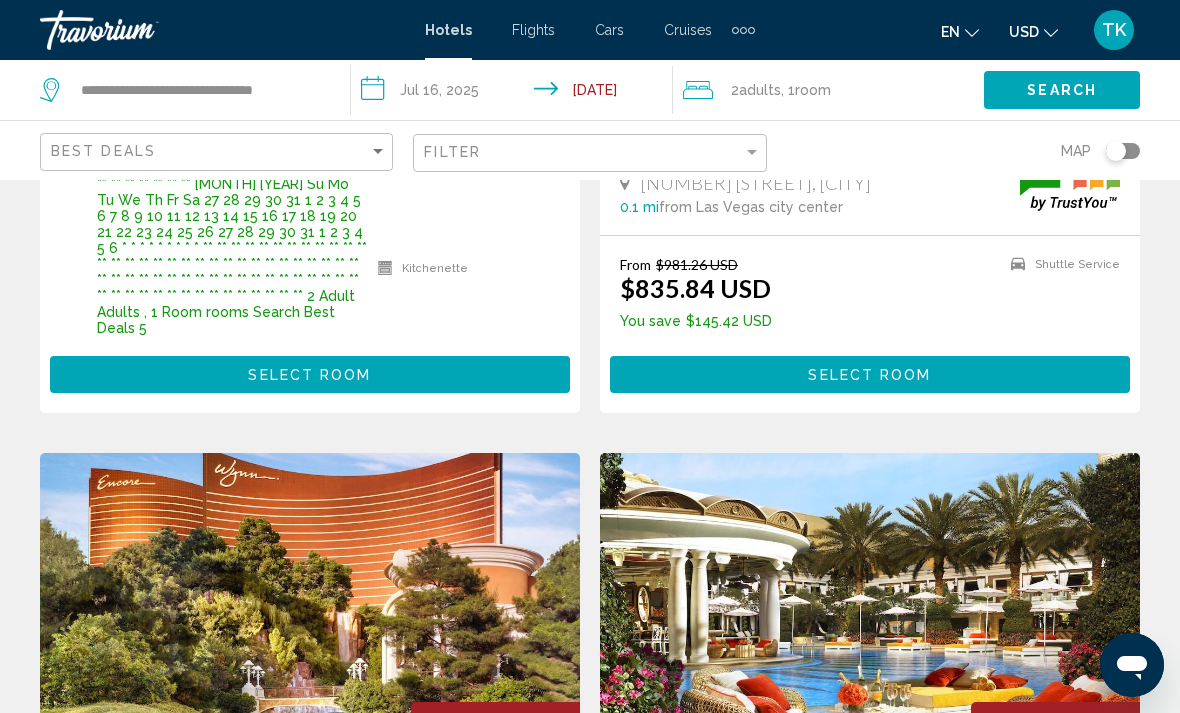 click on "**********" at bounding box center [515, 93] 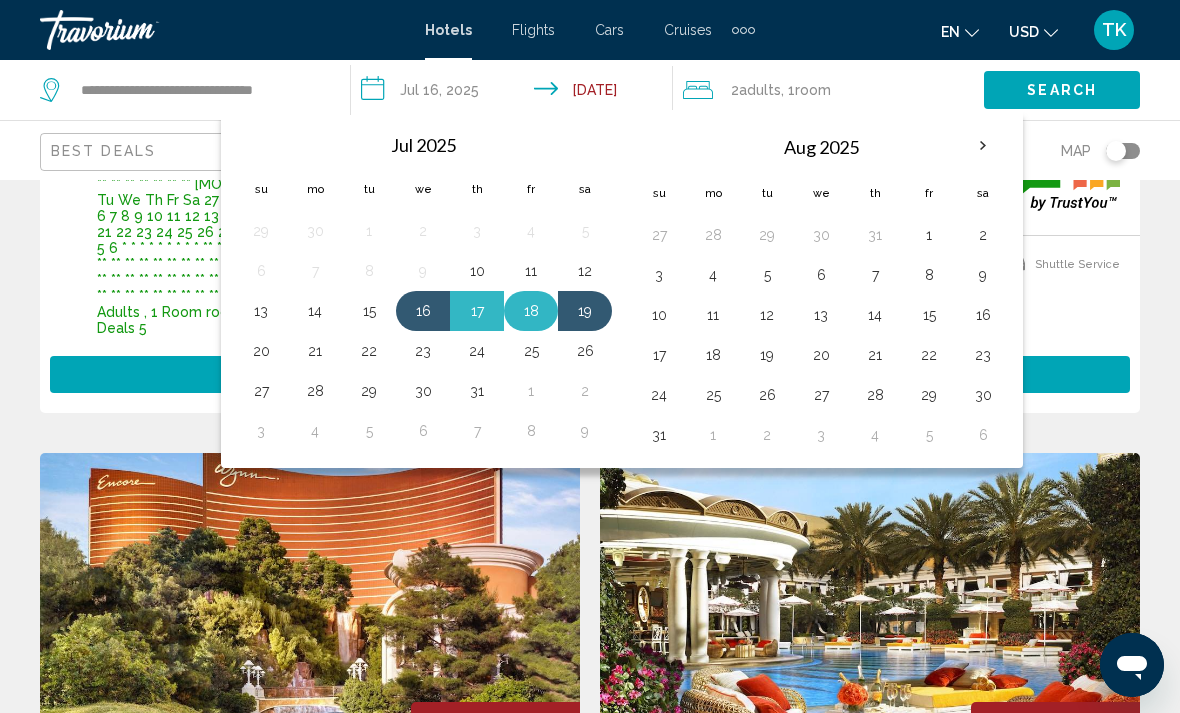 click on "18" at bounding box center [531, 311] 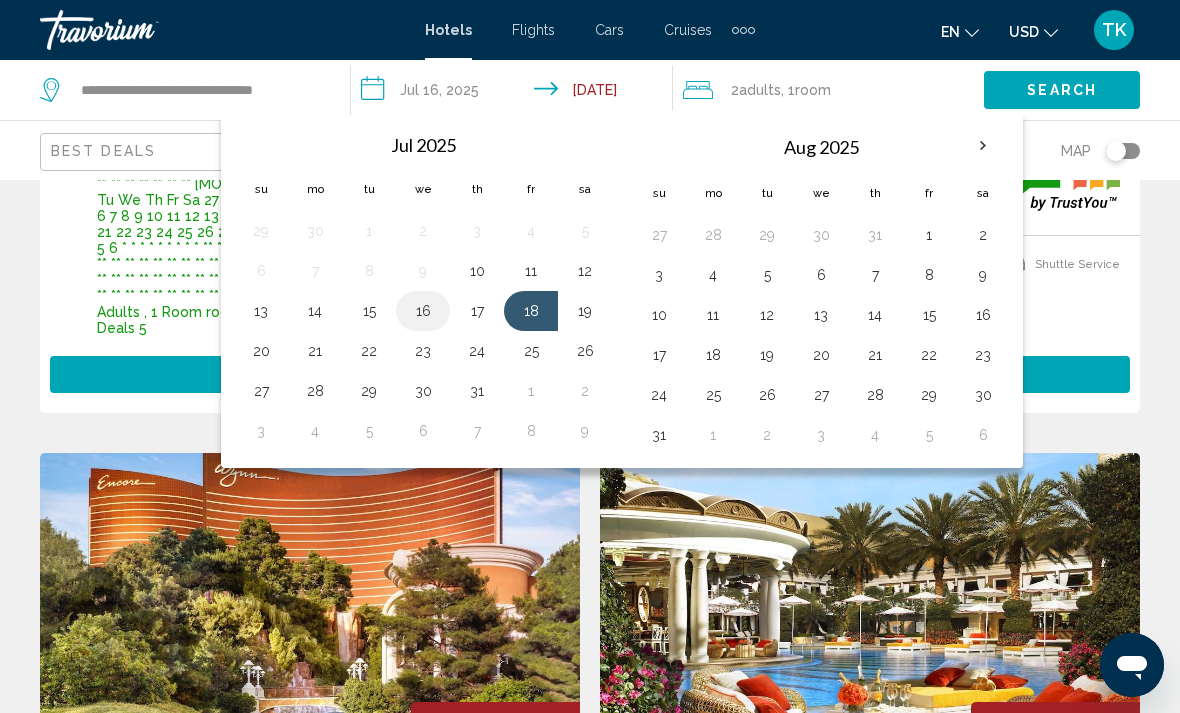 click on "16" at bounding box center [423, 311] 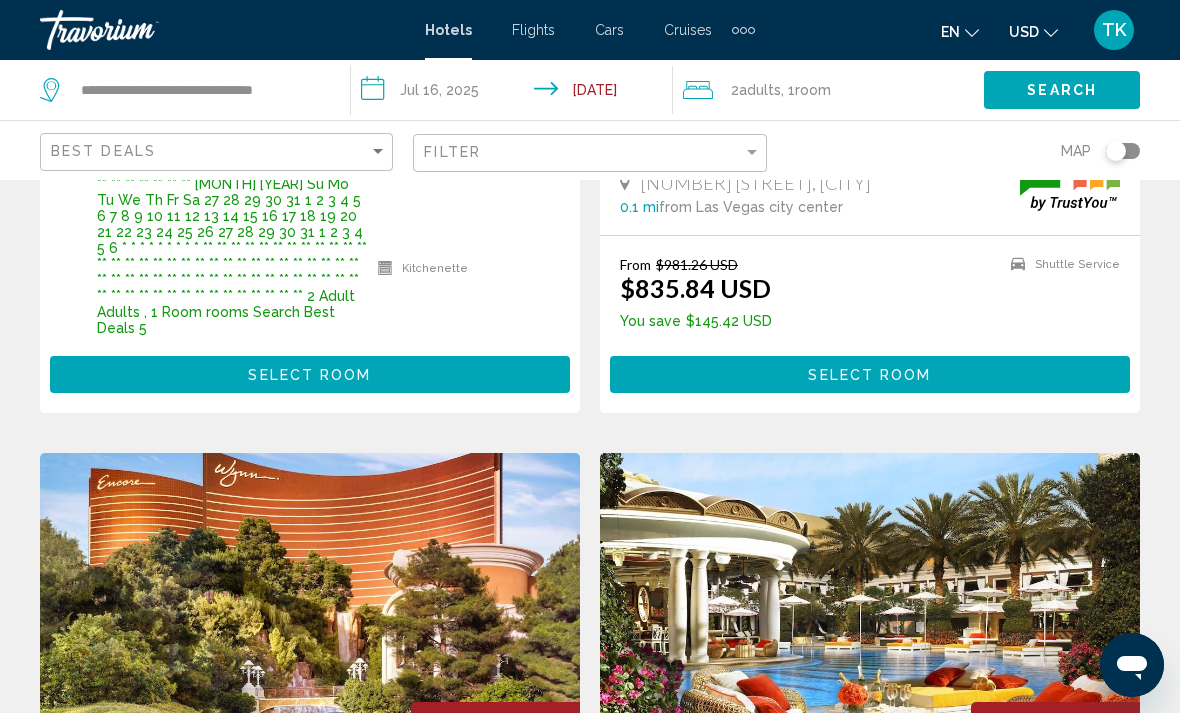 click on "**********" at bounding box center (515, 93) 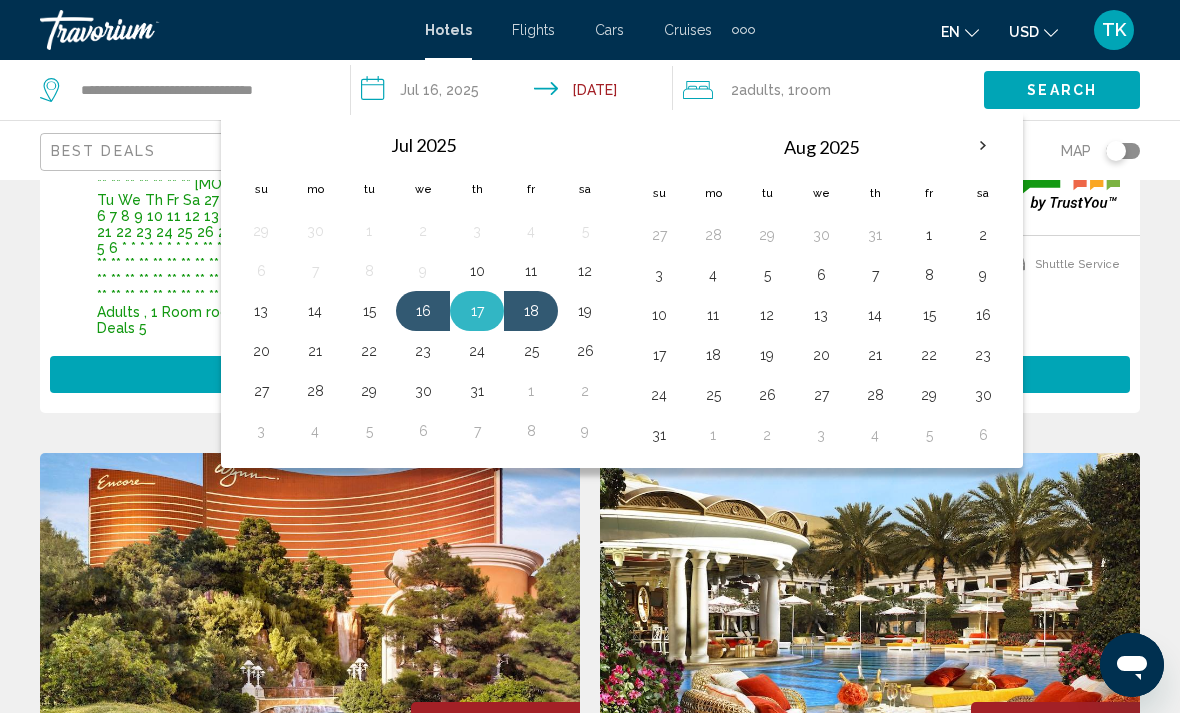 click on "17" at bounding box center [477, 311] 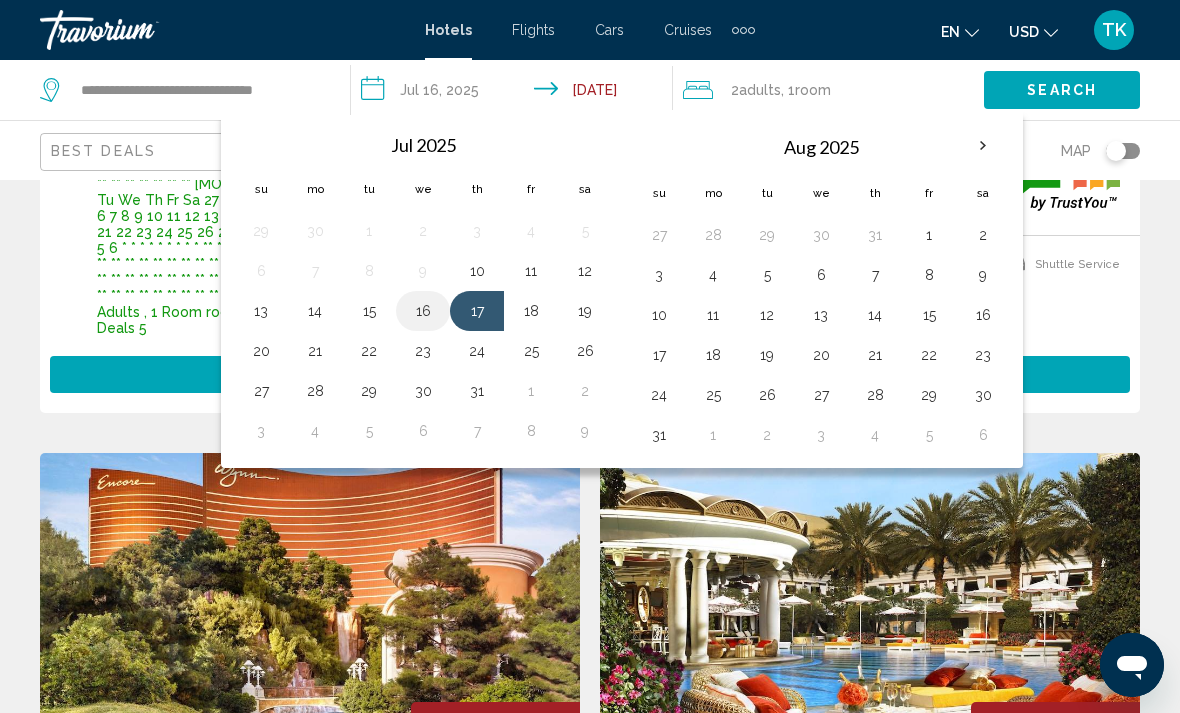 click on "16" at bounding box center (423, 311) 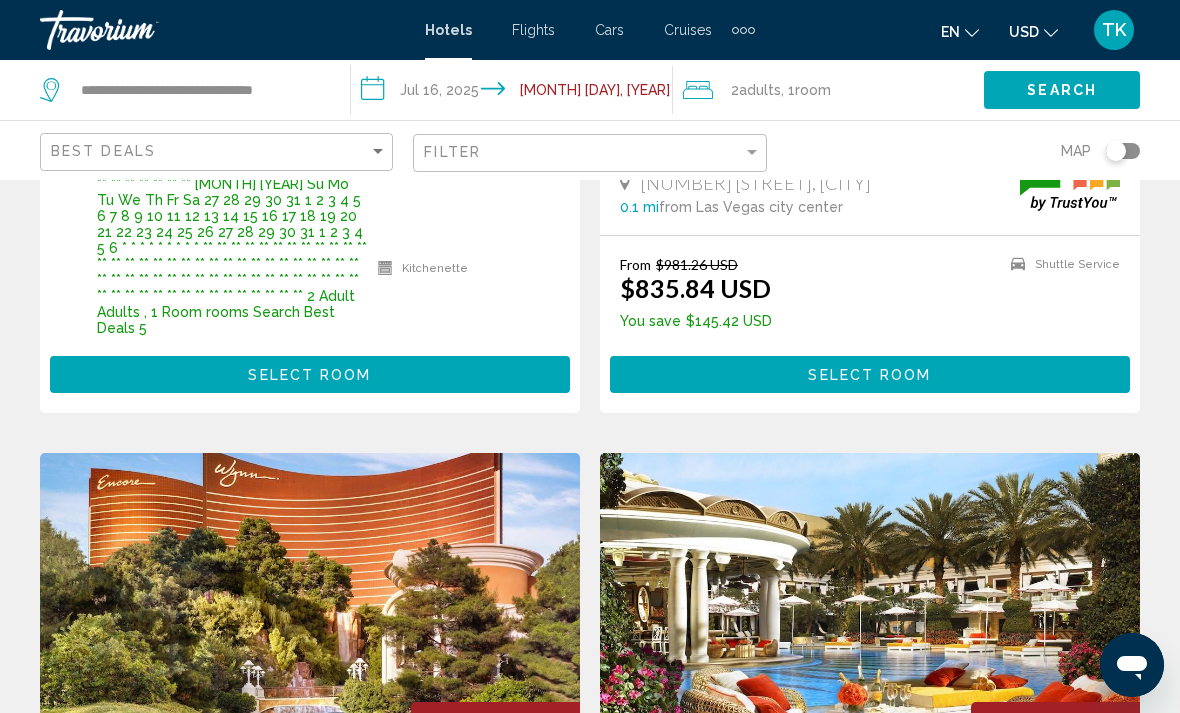 click on ", 1  Room rooms" 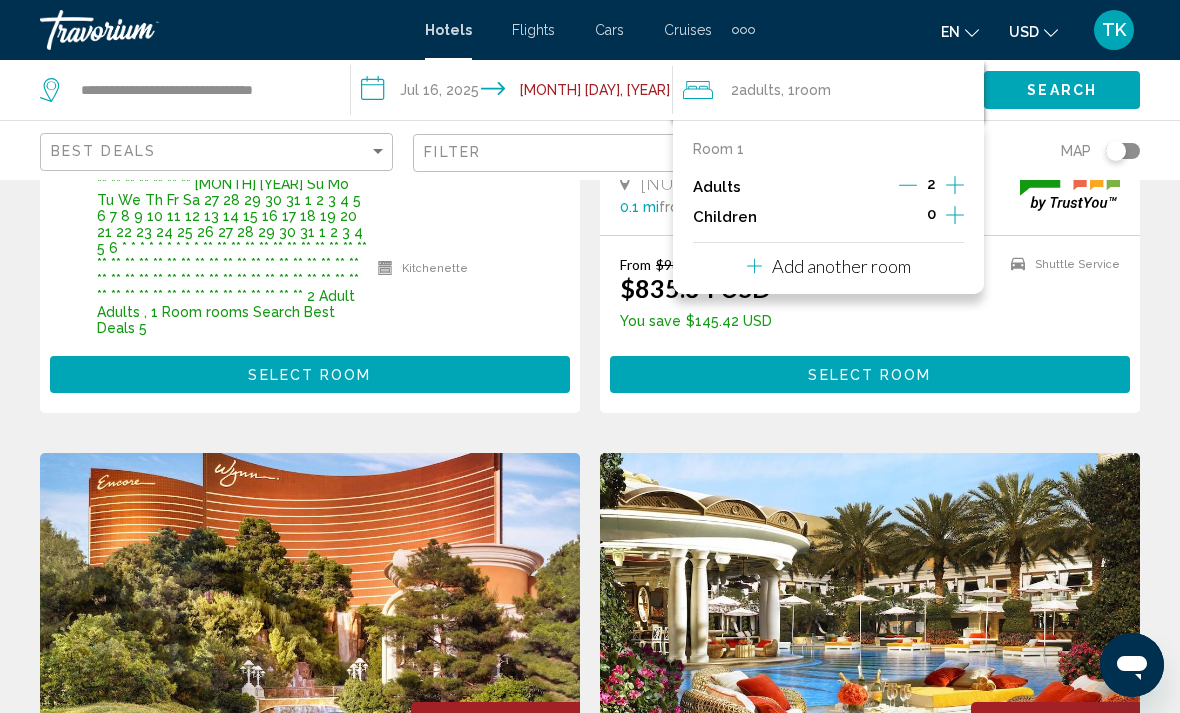click at bounding box center (908, 187) 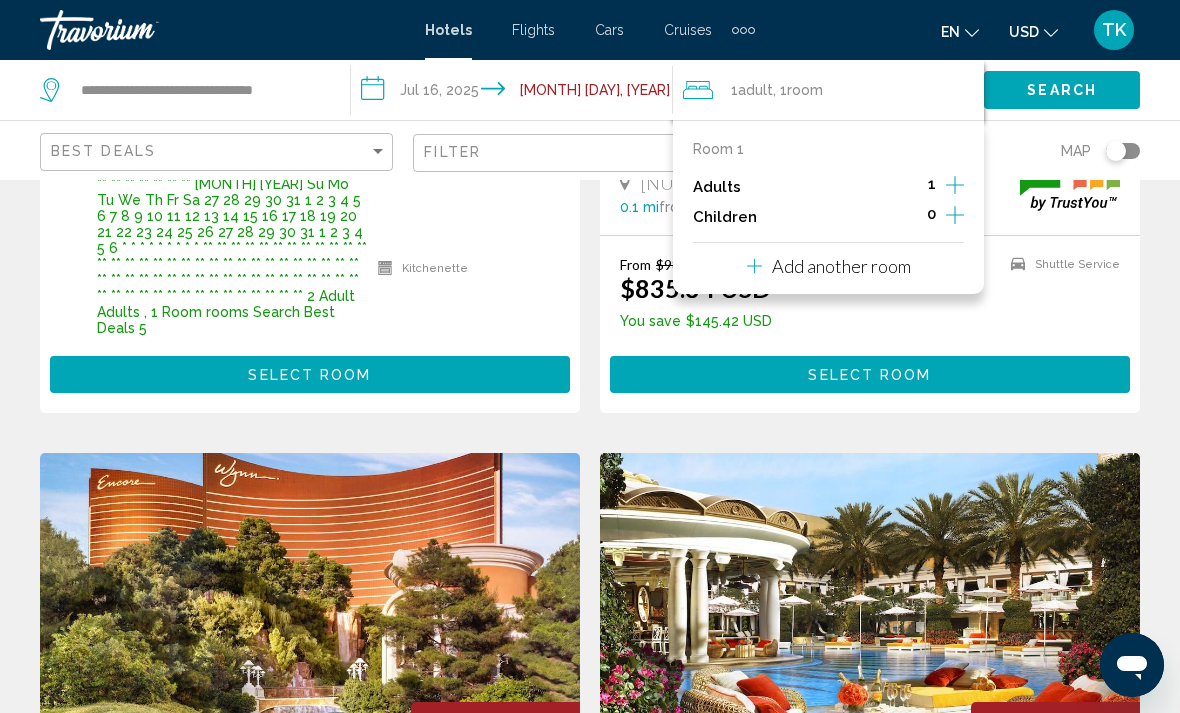 click on "Search" 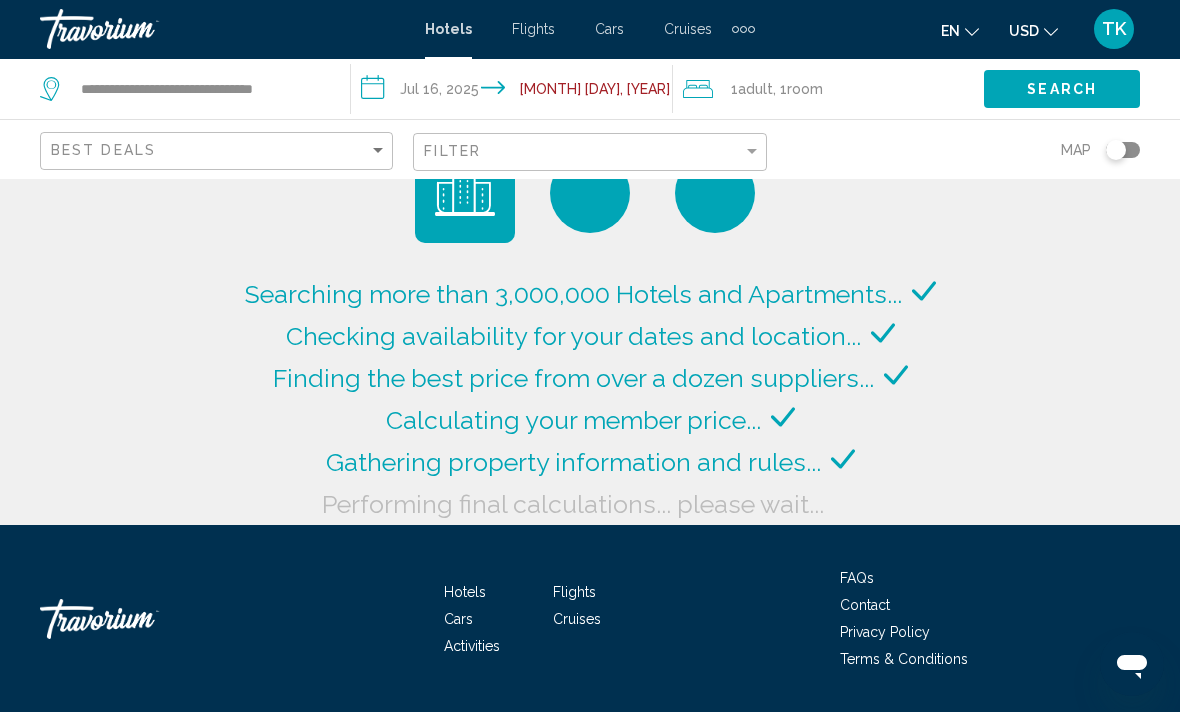 scroll, scrollTop: 0, scrollLeft: 0, axis: both 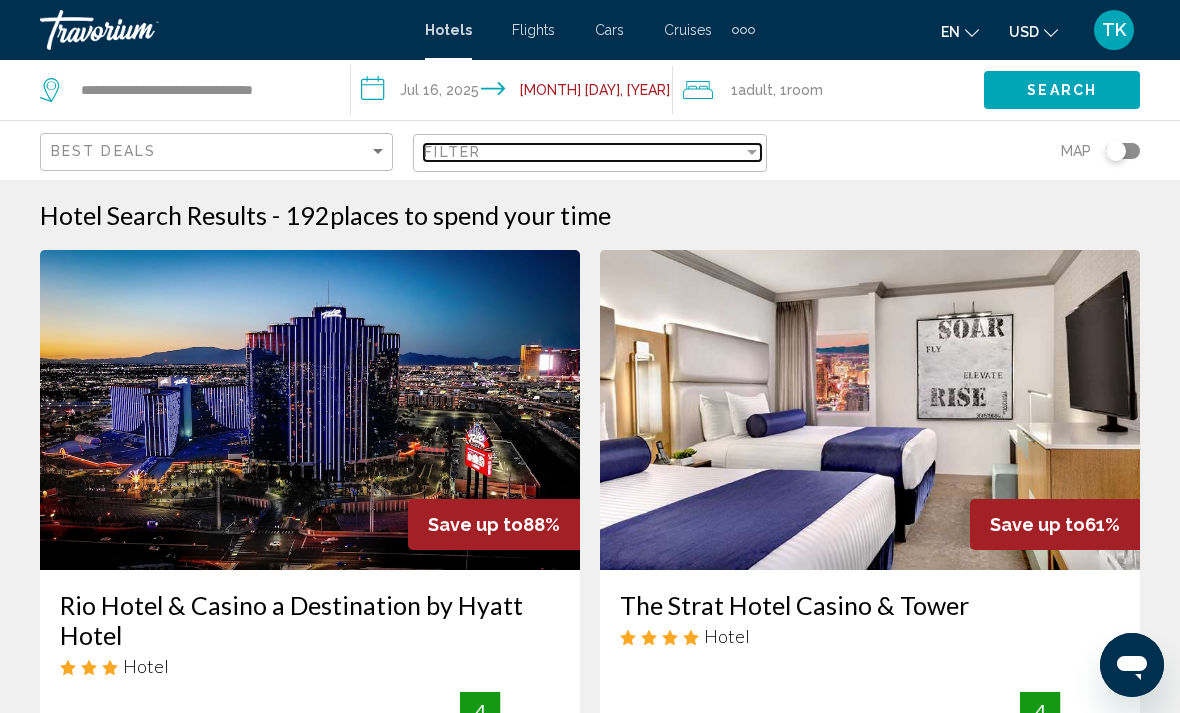 click on "Filter" at bounding box center [583, 152] 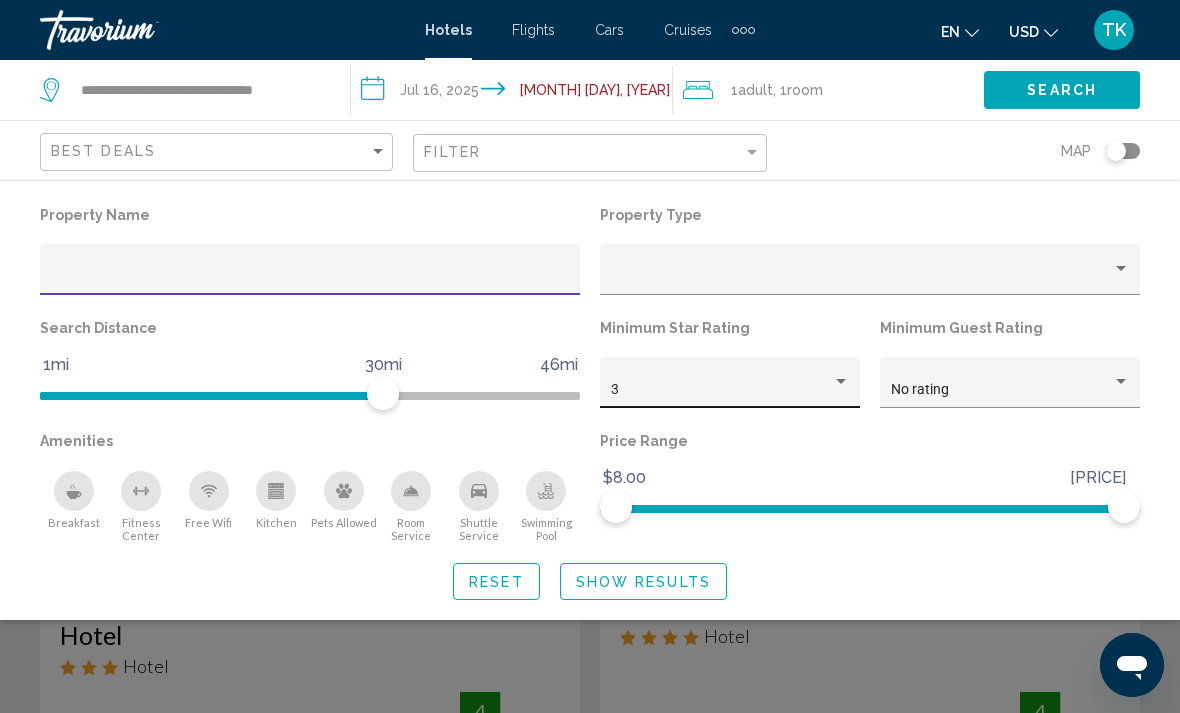 click on "3" at bounding box center (721, 390) 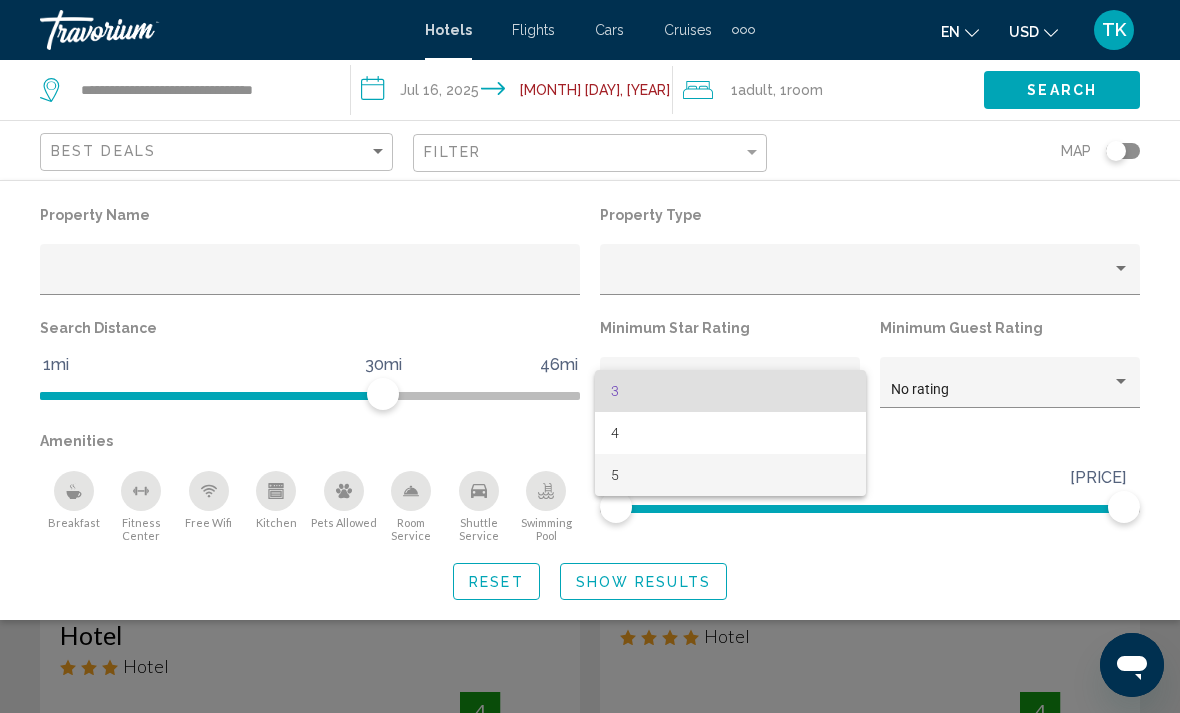 click on "5" at bounding box center [730, 475] 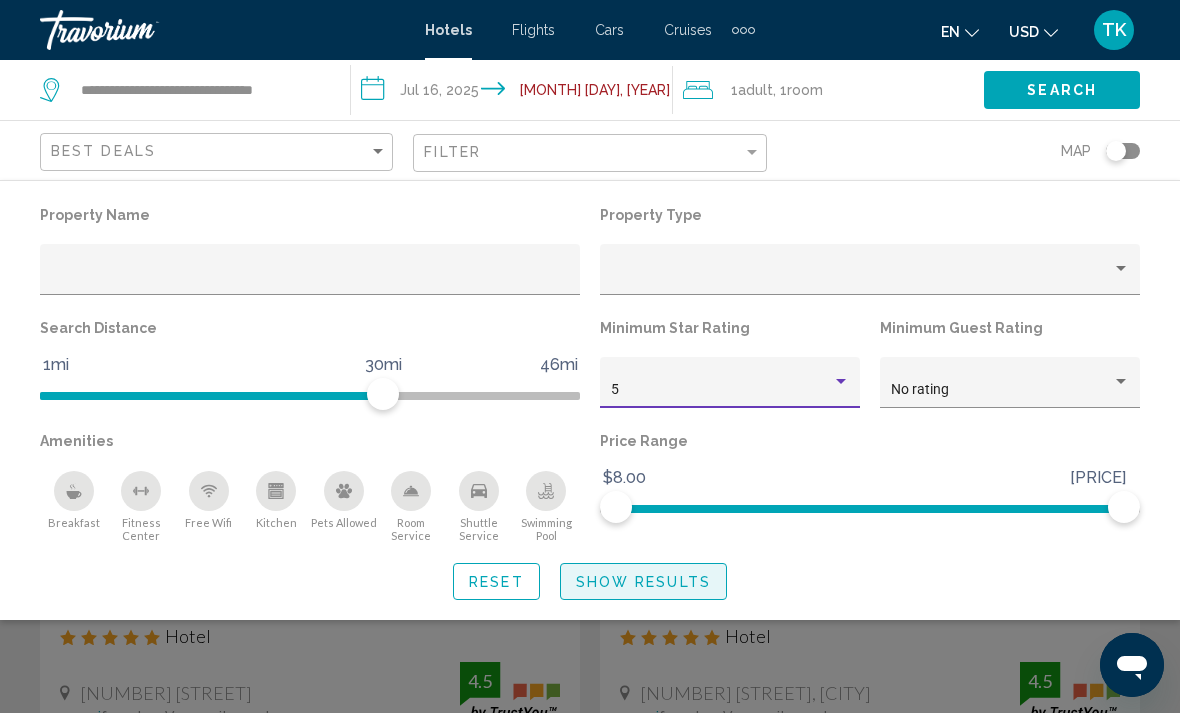 click on "Show Results" 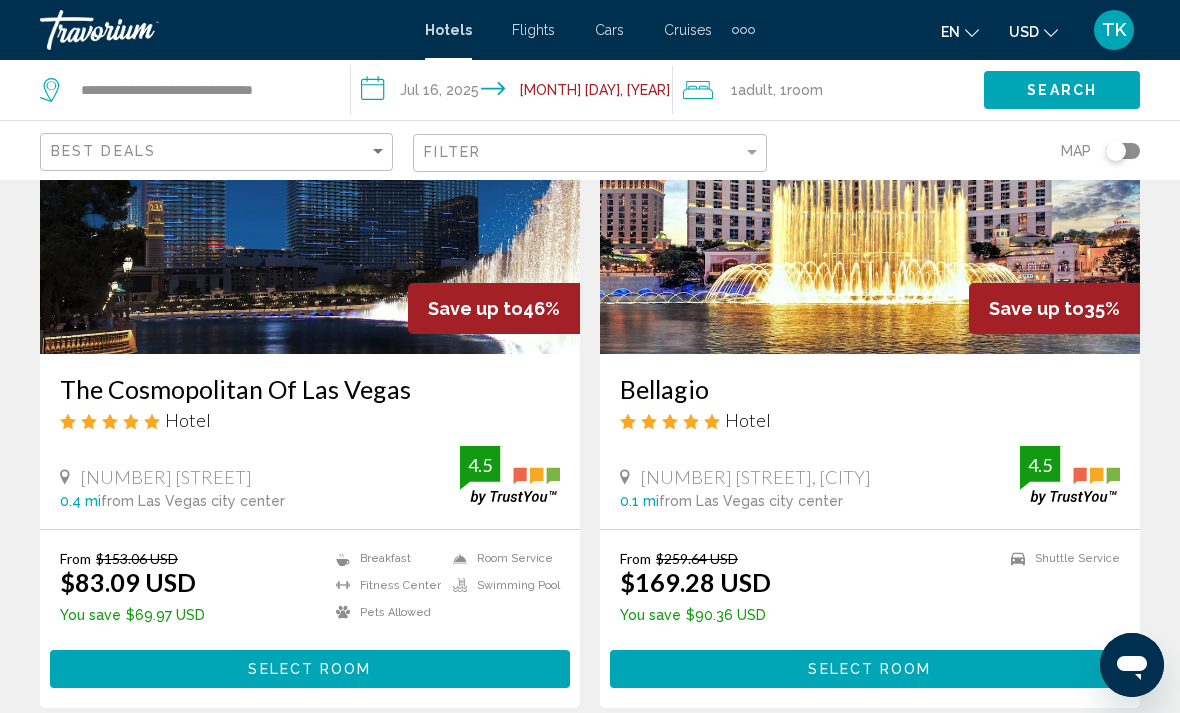 scroll, scrollTop: 224, scrollLeft: 0, axis: vertical 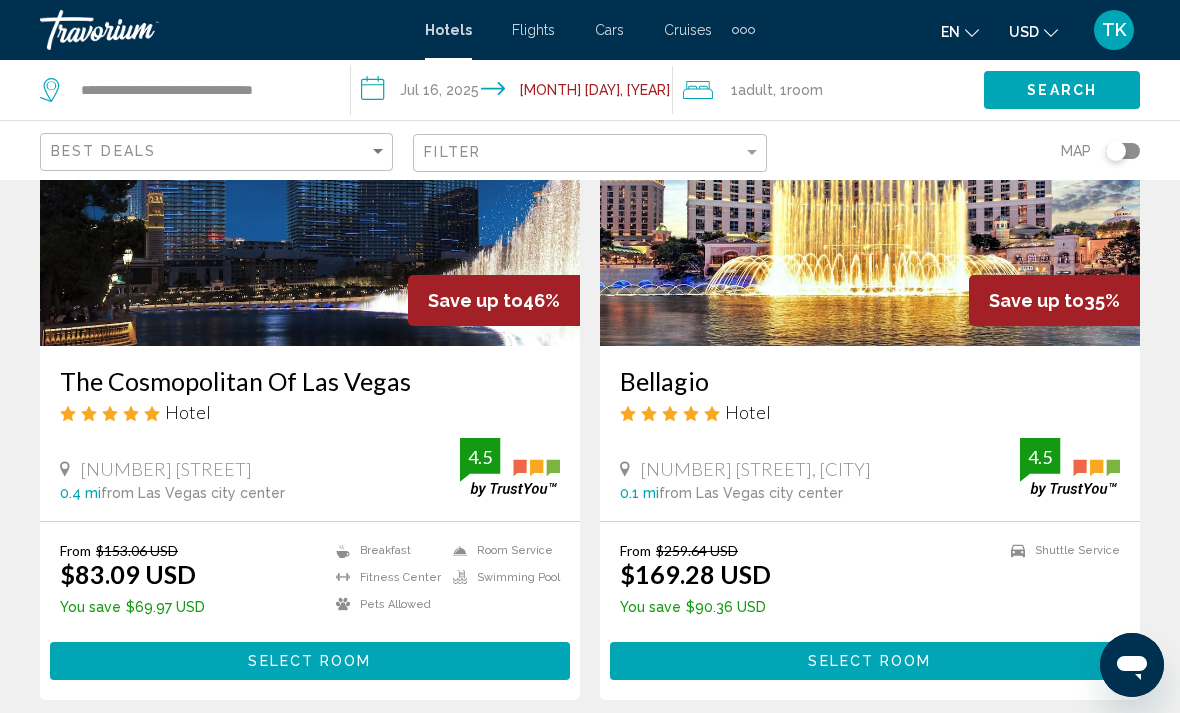 click on "**********" at bounding box center [515, 93] 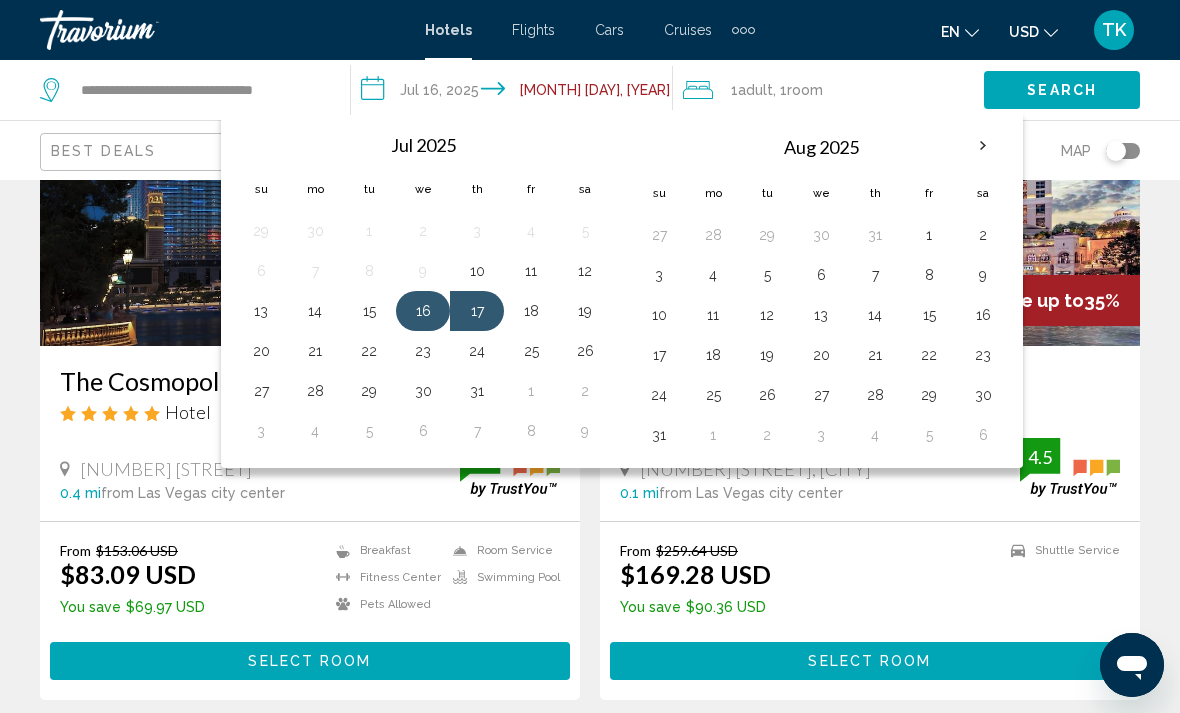 click on "16" at bounding box center [423, 311] 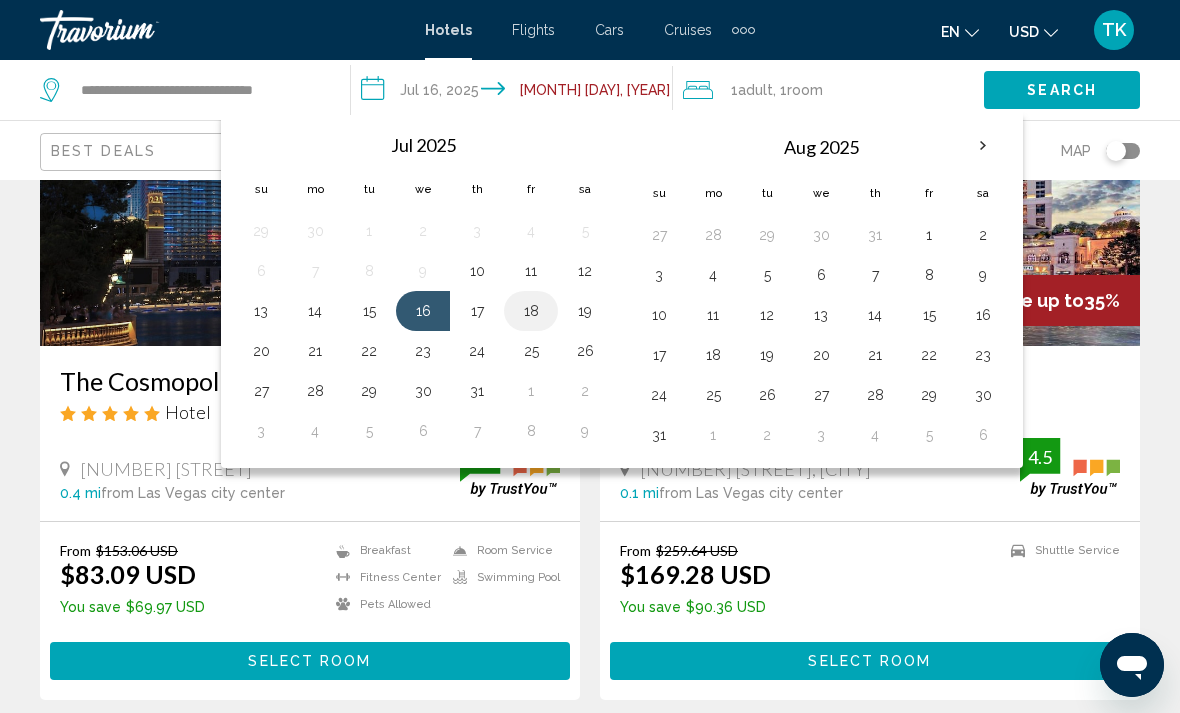 click on "18" at bounding box center [531, 311] 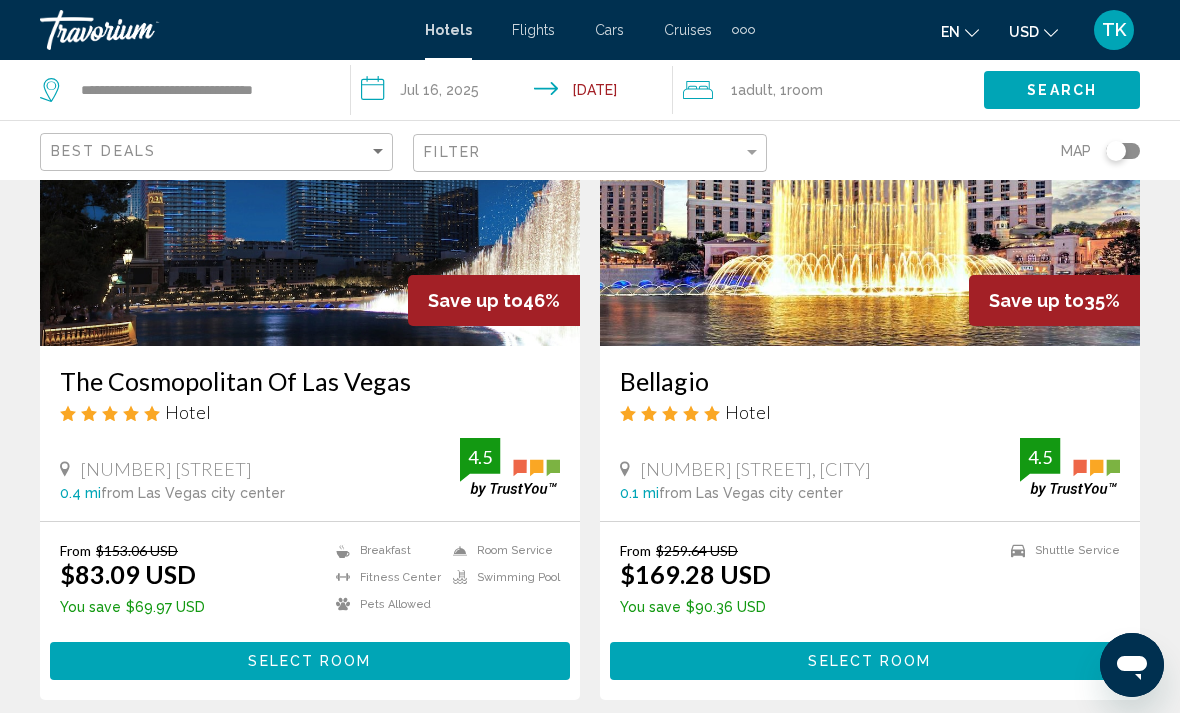 click on "Search" 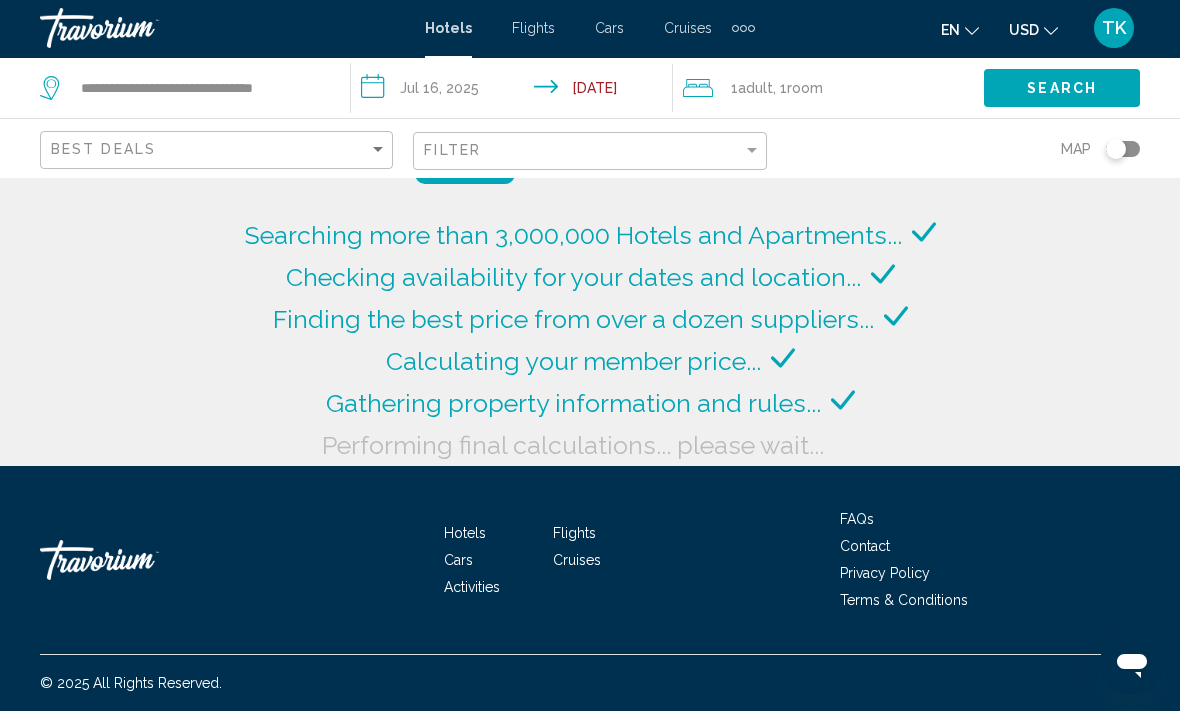 scroll, scrollTop: 64, scrollLeft: 0, axis: vertical 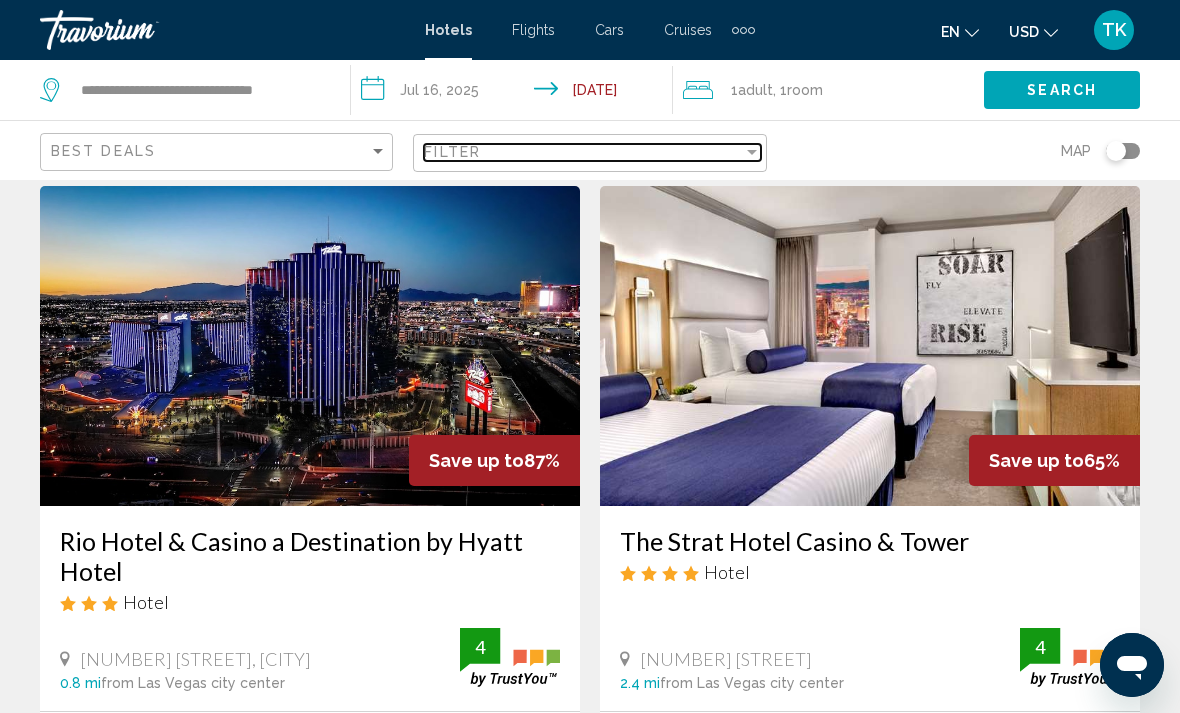 click on "Filter" at bounding box center (583, 152) 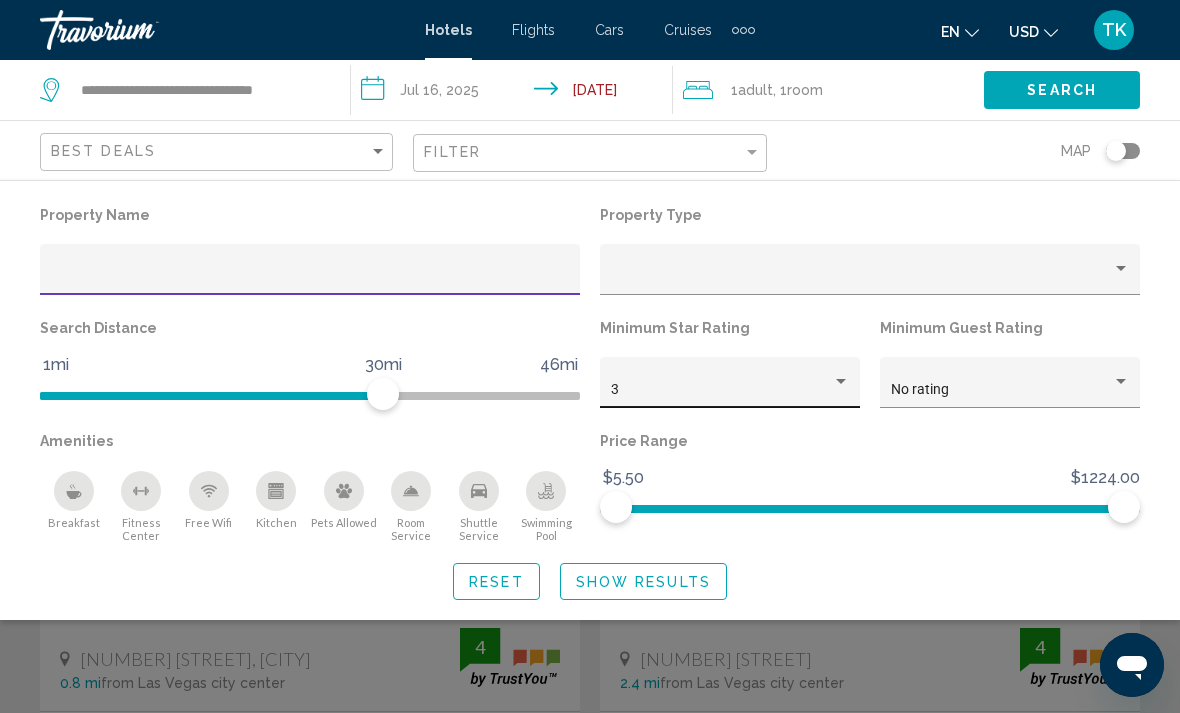 click on "3" at bounding box center [721, 390] 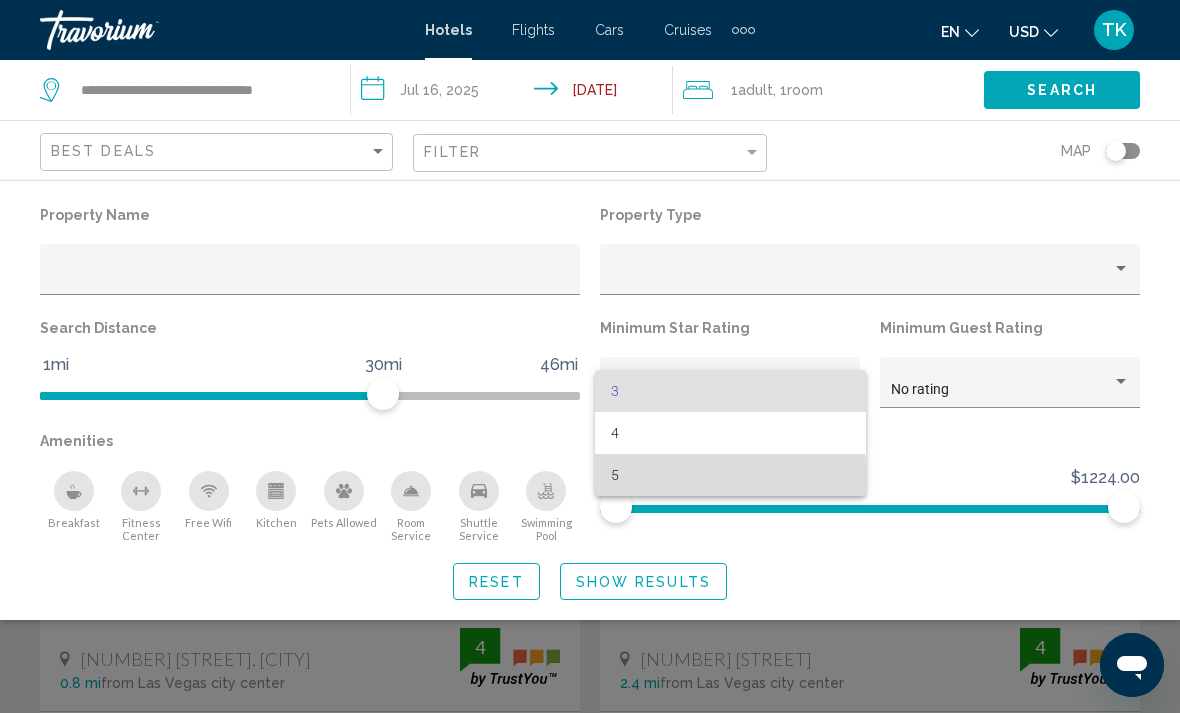 click on "5" at bounding box center (730, 475) 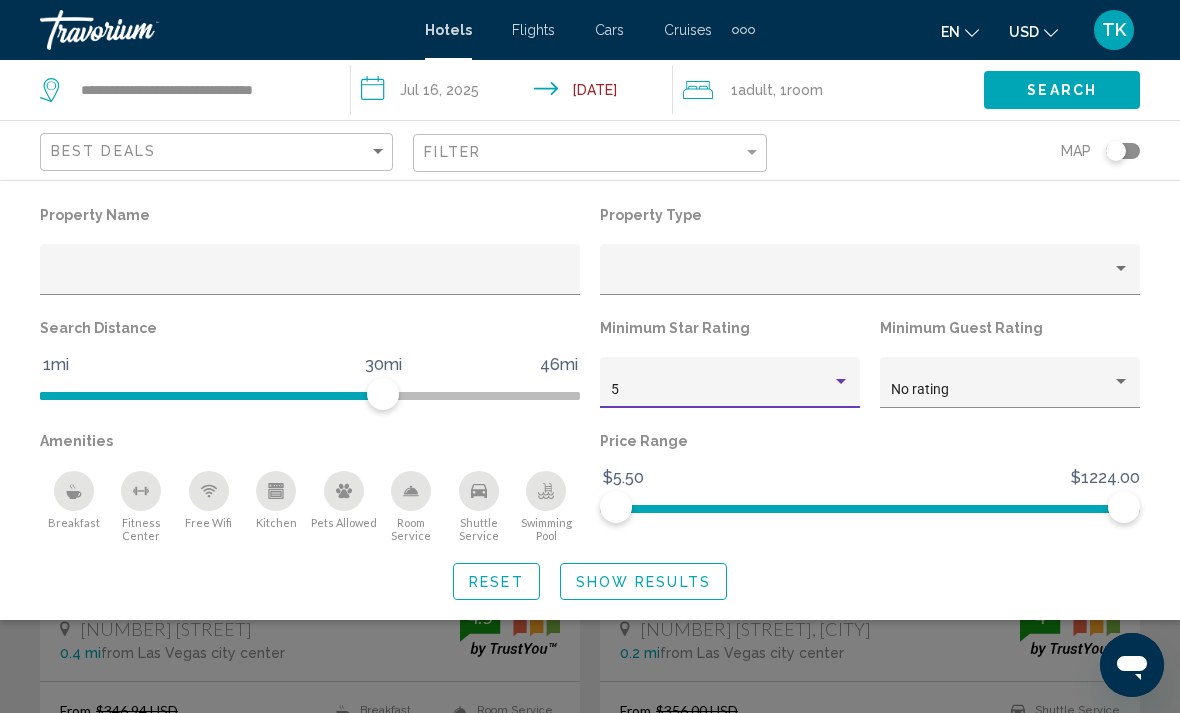 click on "Show Results" 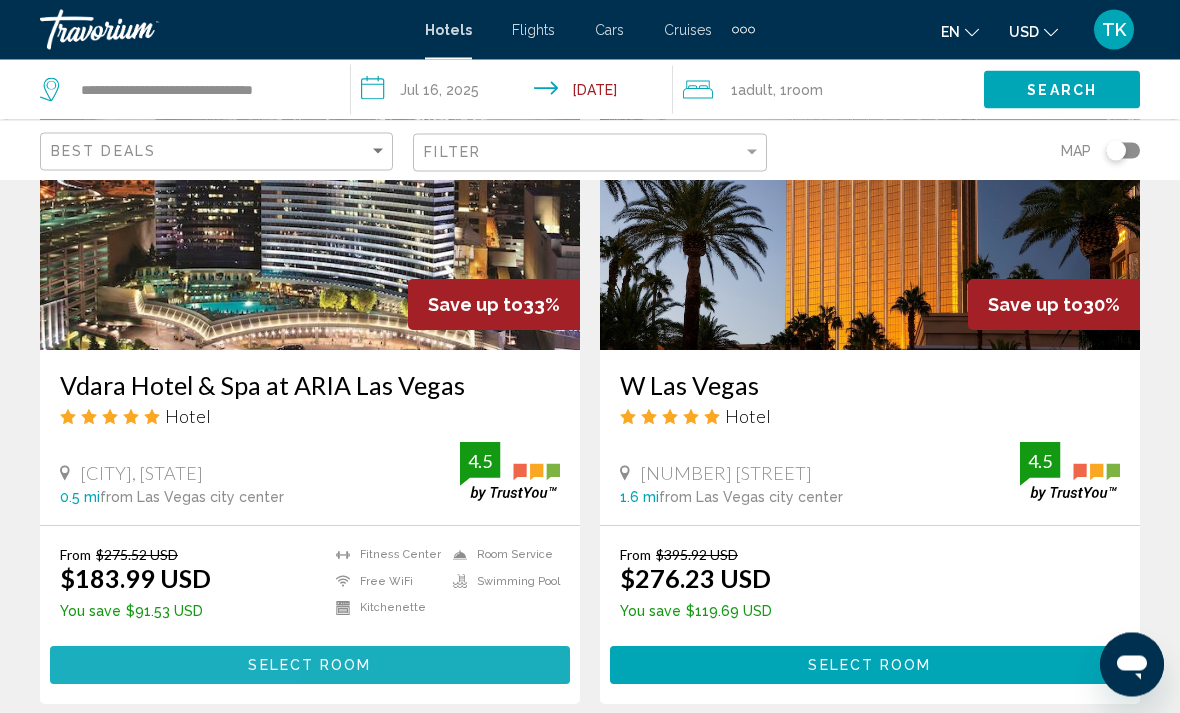 scroll, scrollTop: 934, scrollLeft: 0, axis: vertical 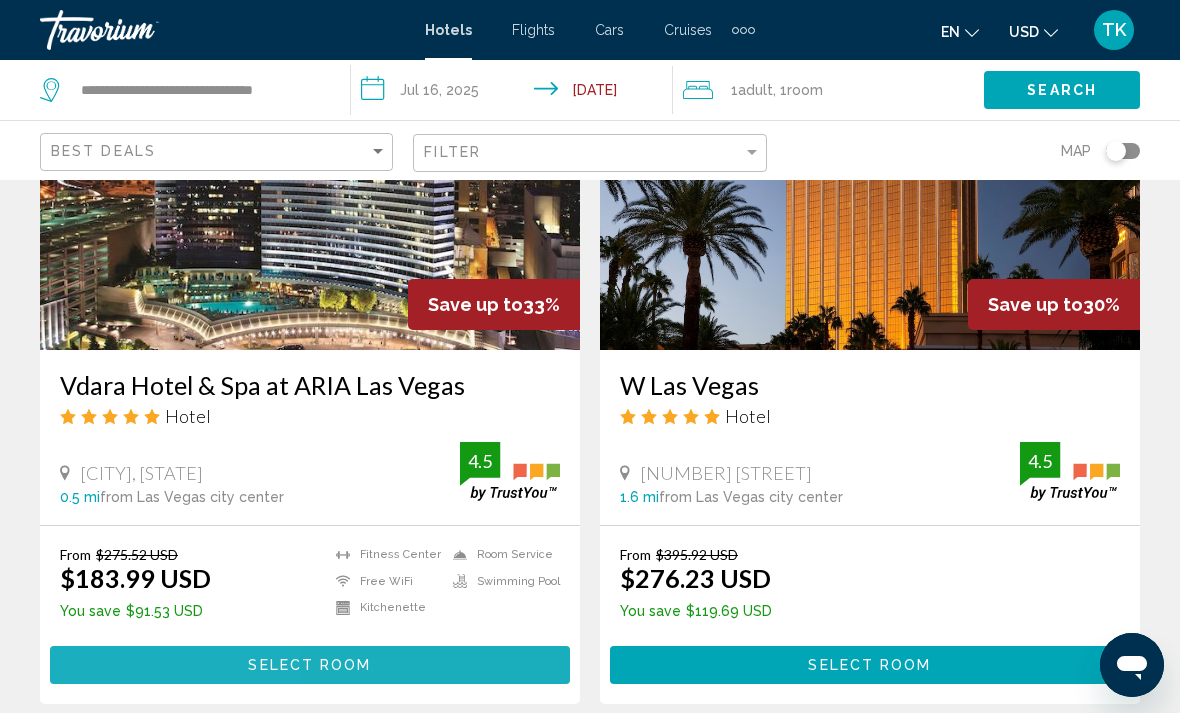 click on "Select Room" at bounding box center [310, 664] 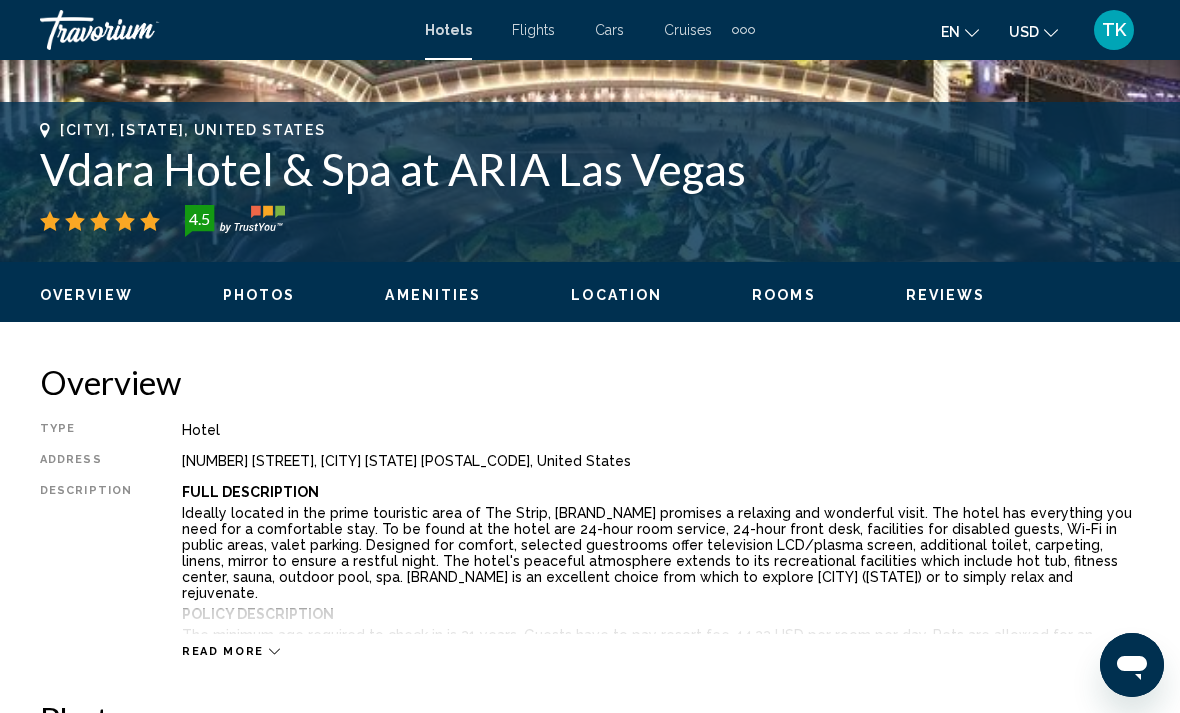 scroll, scrollTop: 750, scrollLeft: 0, axis: vertical 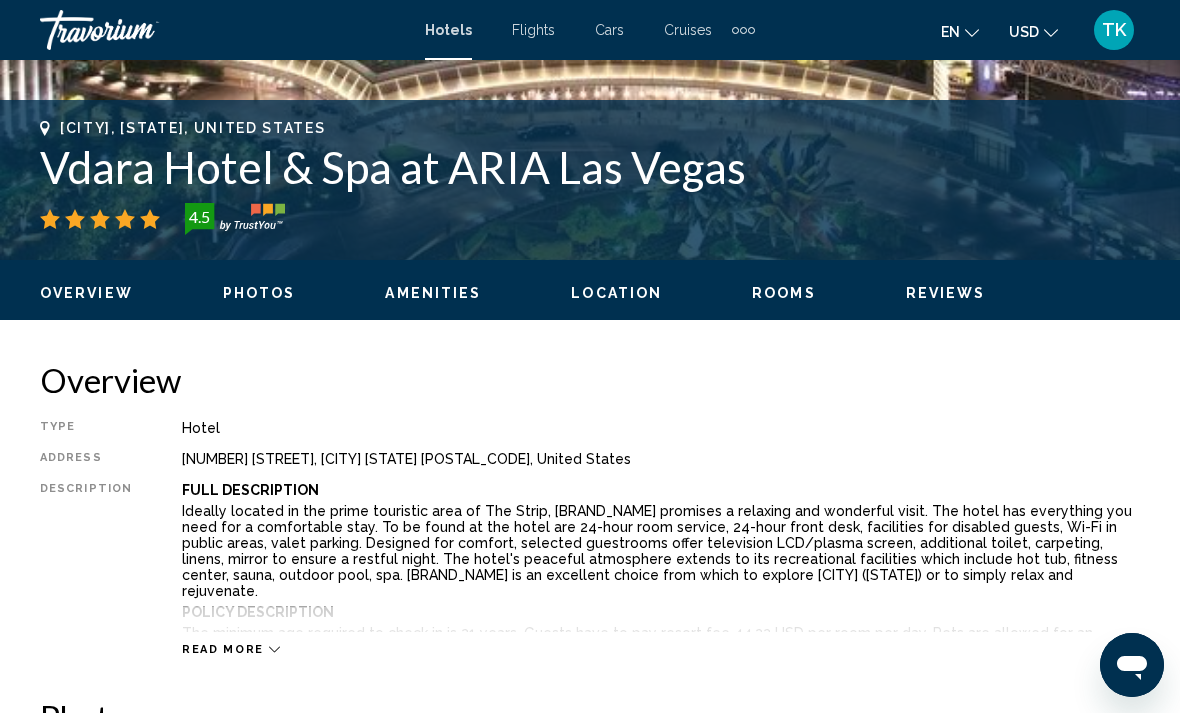 click on "Read more" at bounding box center (223, 649) 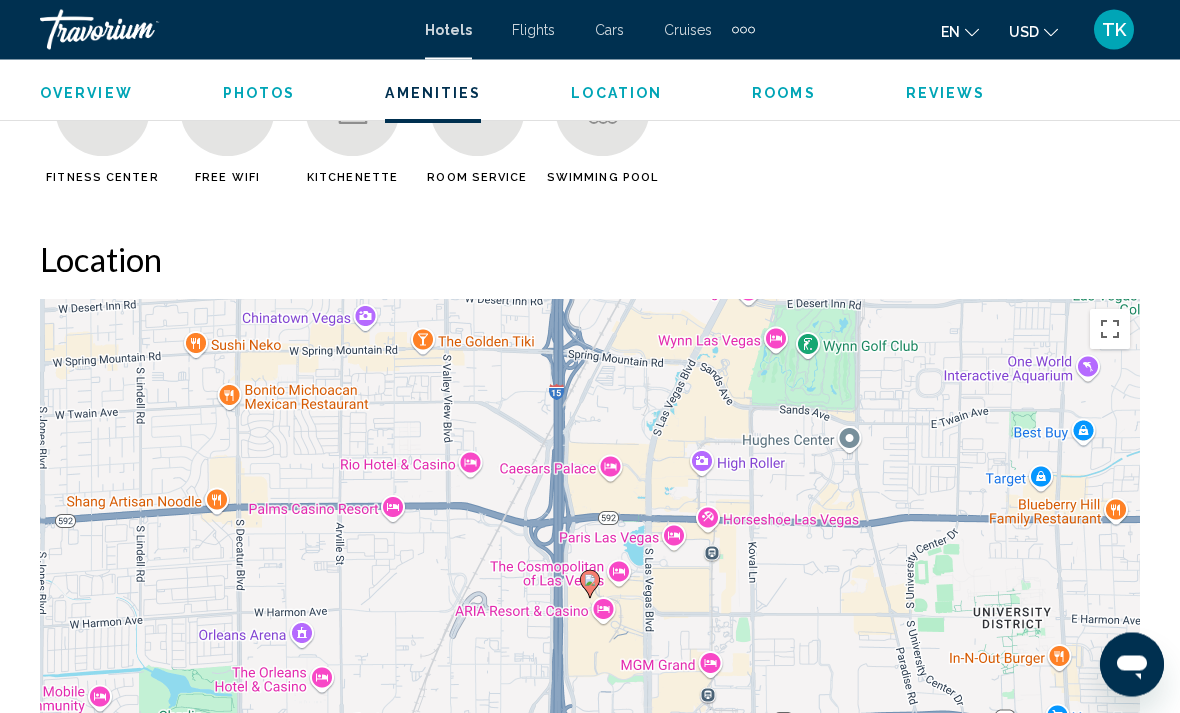 scroll, scrollTop: 2175, scrollLeft: 0, axis: vertical 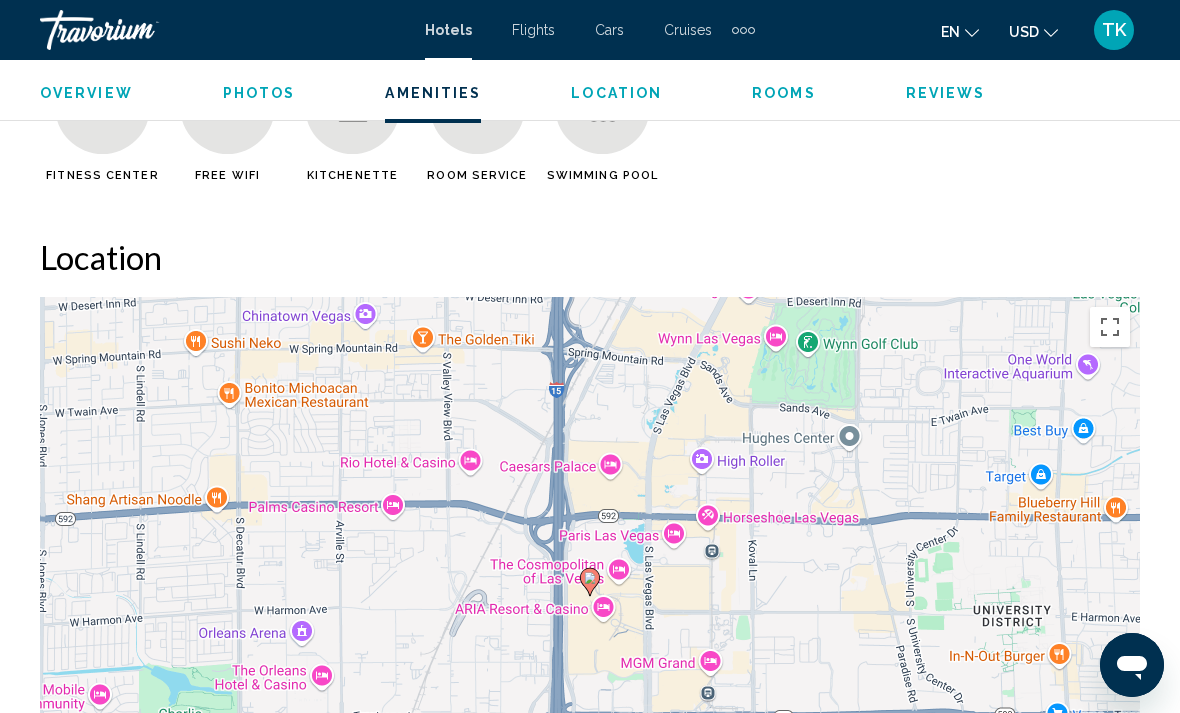 click on "Overview Type Hotel Address [NUMBER] [STREET], [CITY] [STATE] [ZIP], [COUNTRY] Description  Full Description Ideally located in the prime touristic area of The Strip, Vdara Hotel & Spa at Citycenter Las Vegas promises a relaxing and wonderful visit. The hotel has everything you need for a comfortable stay. To be found at the hotel are 24-hour room service, 24-hour front desk, facilities for disabled guests, Wi-Fi in public areas, valet parking. Designed for comfort, selected guestrooms offer television LCD/plasma screen, additional toilet, carpeting, linens, mirror to ensure a restful night. The hotel's peaceful atmosphere extends to its recreational facilities which include hot tub, fitness center, sauna, outdoor pool, spa. Vdara Hotel & Spa at Citycenter Las Vegas is an excellent choice from which to explore Las Vegas (NV) or to simply relax and rejuvenate.  Policy Description Read less
Photos Amenities
← +" at bounding box center (590, 3541) 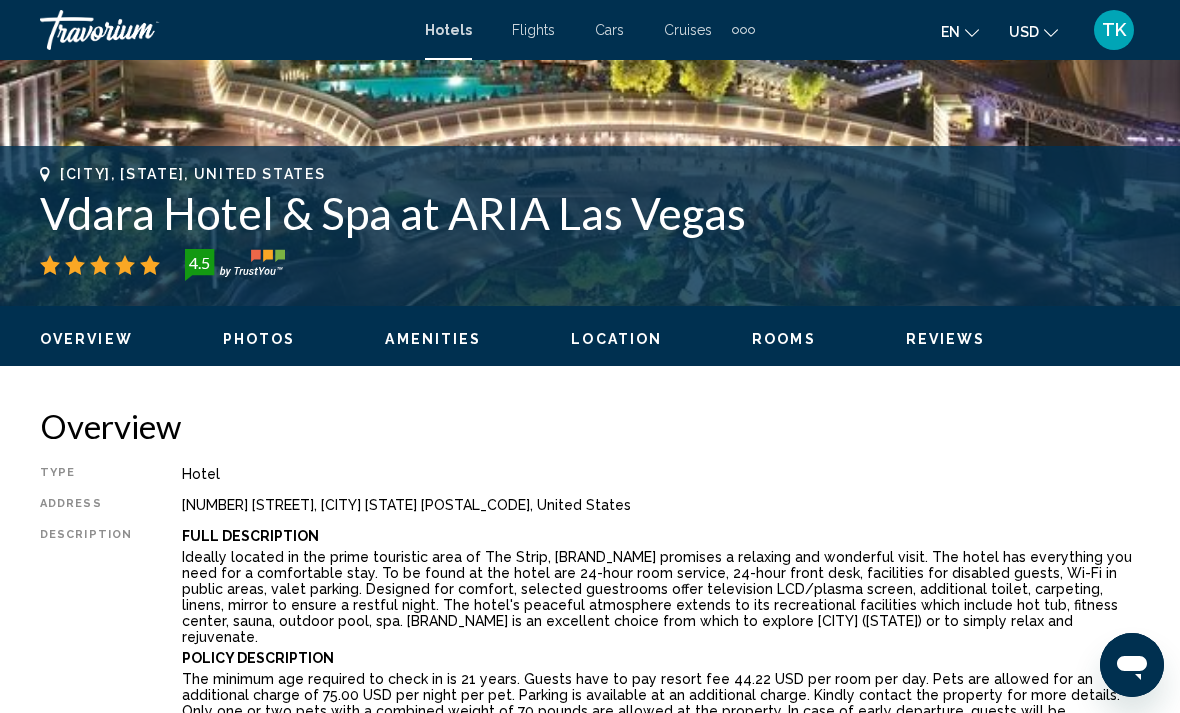 scroll, scrollTop: 702, scrollLeft: 0, axis: vertical 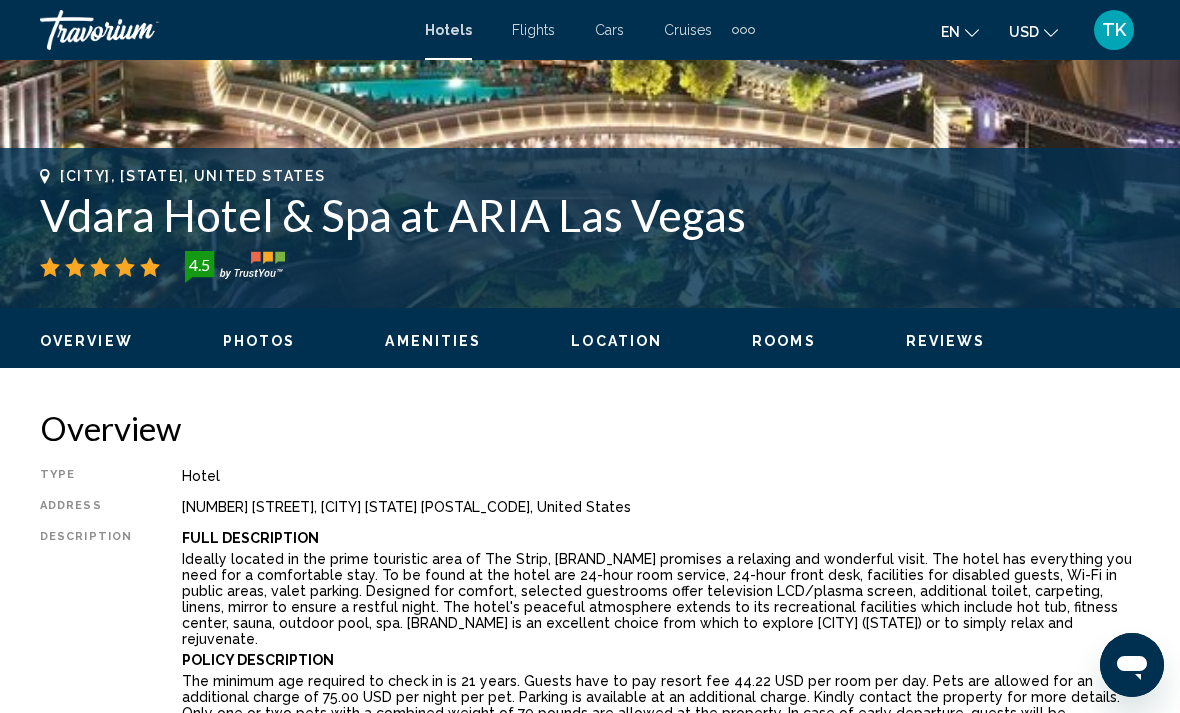 click on "Hotels Flights Cars Cruises Activities Hotels Flights Cars Cruises Activities en
English Español Français Italiano Português русский USD
USD ($) MXN (Mex$) CAD (Can$) GBP (£) EUR (€) AUD (A$) NZD (NZ$) CNY (CN¥) TK Login" at bounding box center [590, 30] 